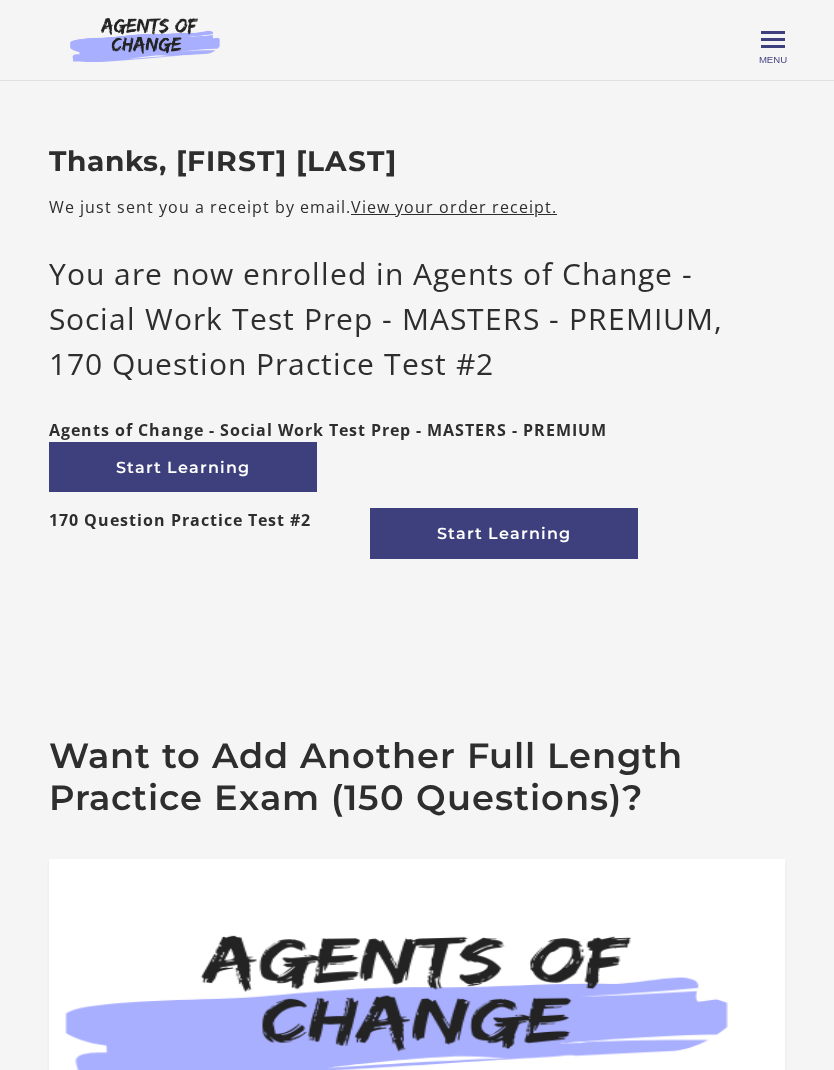 scroll, scrollTop: 0, scrollLeft: 0, axis: both 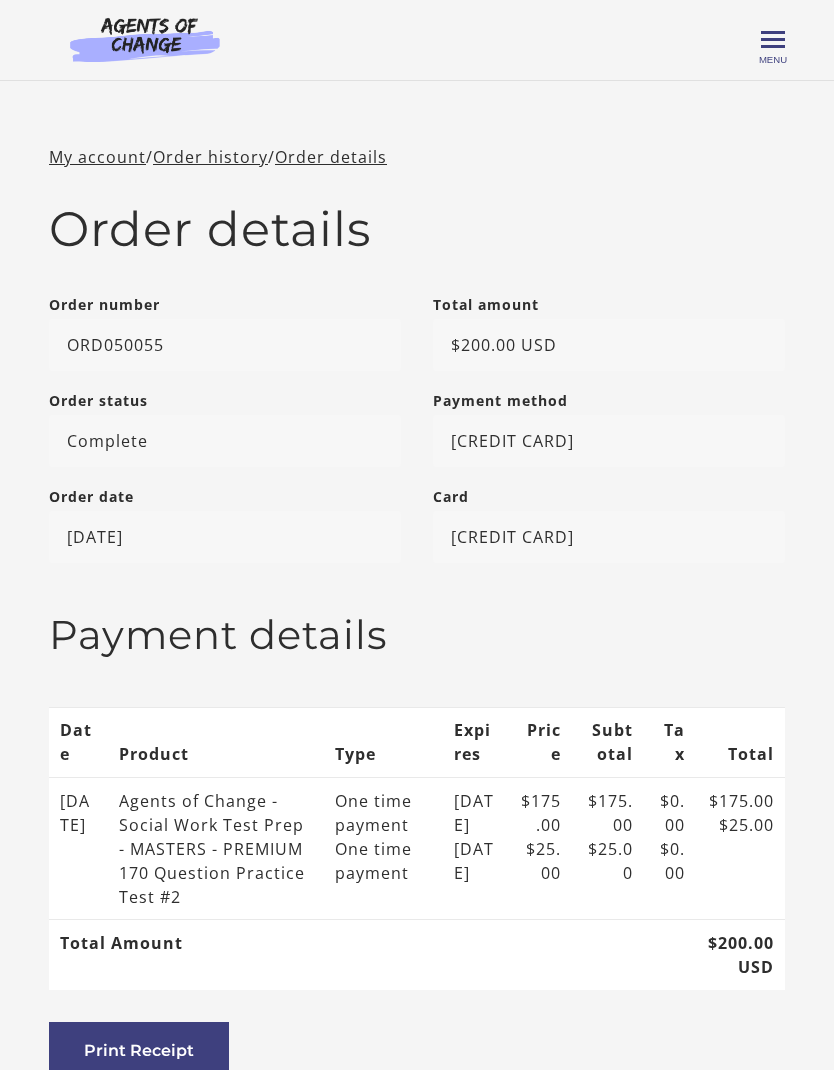 click on "Toggle menu" at bounding box center (773, 39) 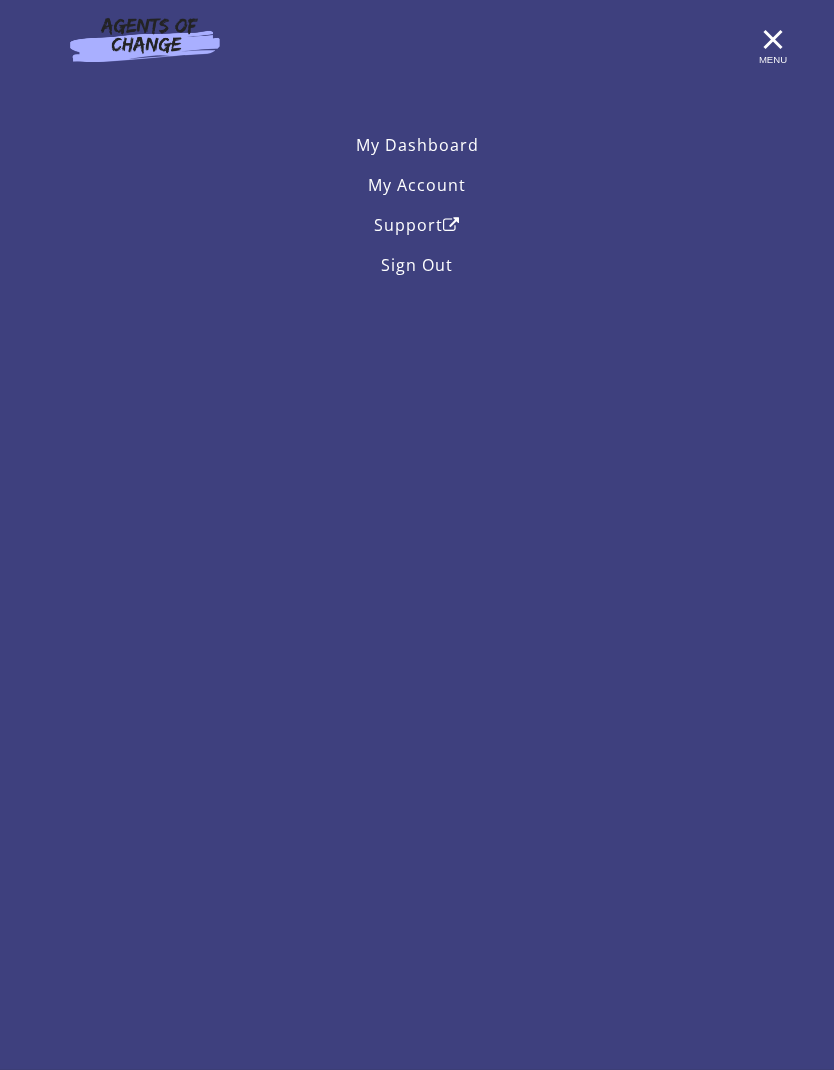 click on "My Dashboard" at bounding box center [417, 145] 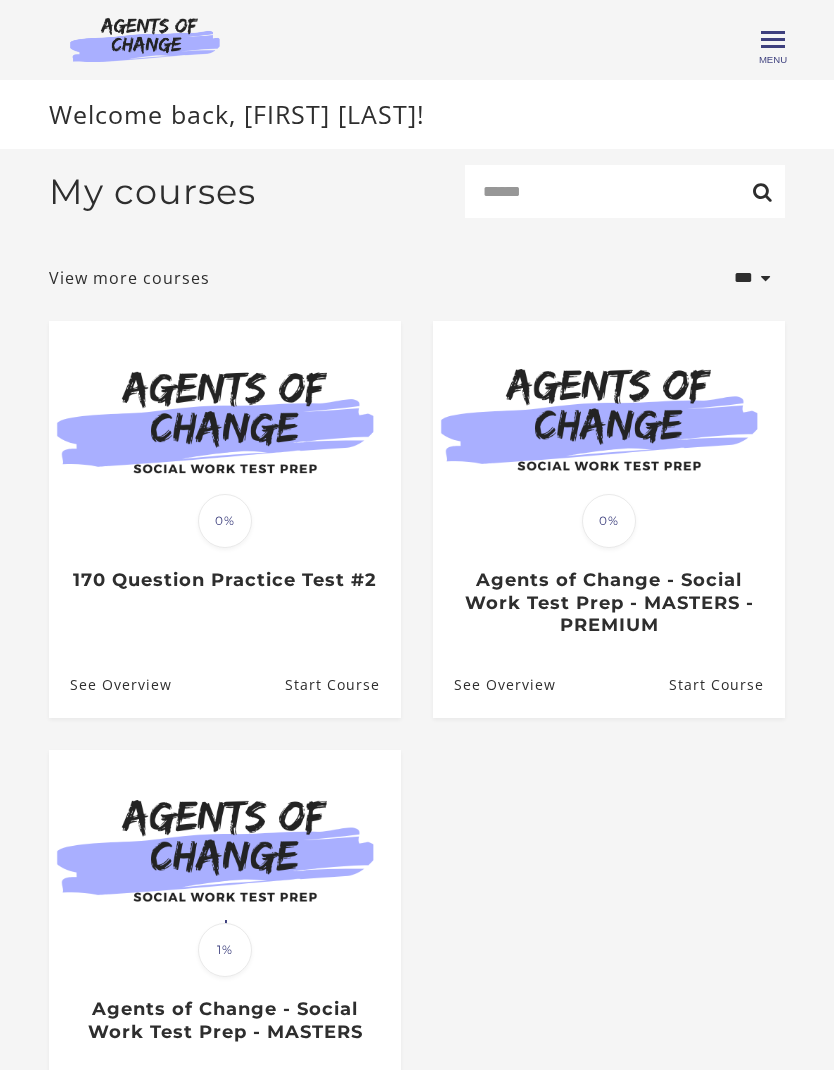 scroll, scrollTop: 0, scrollLeft: 0, axis: both 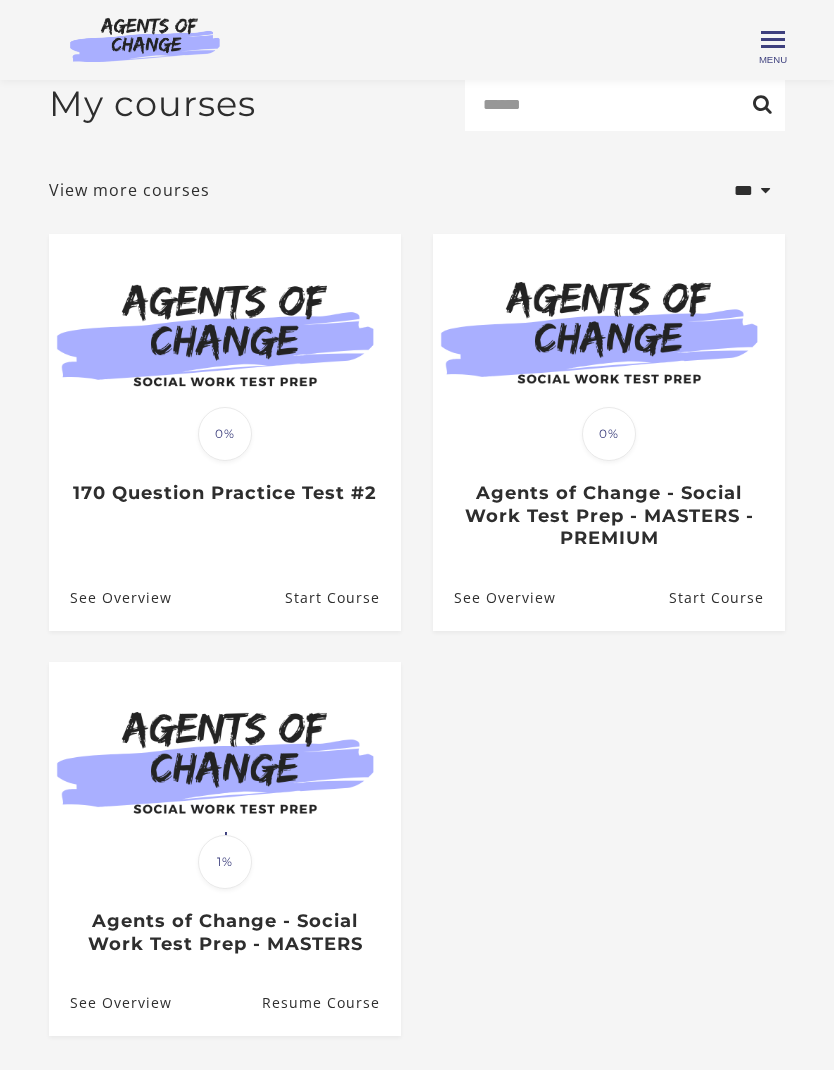 click on "Agents of Change - Social Work Test Prep - MASTERS - PREMIUM" at bounding box center (608, 516) 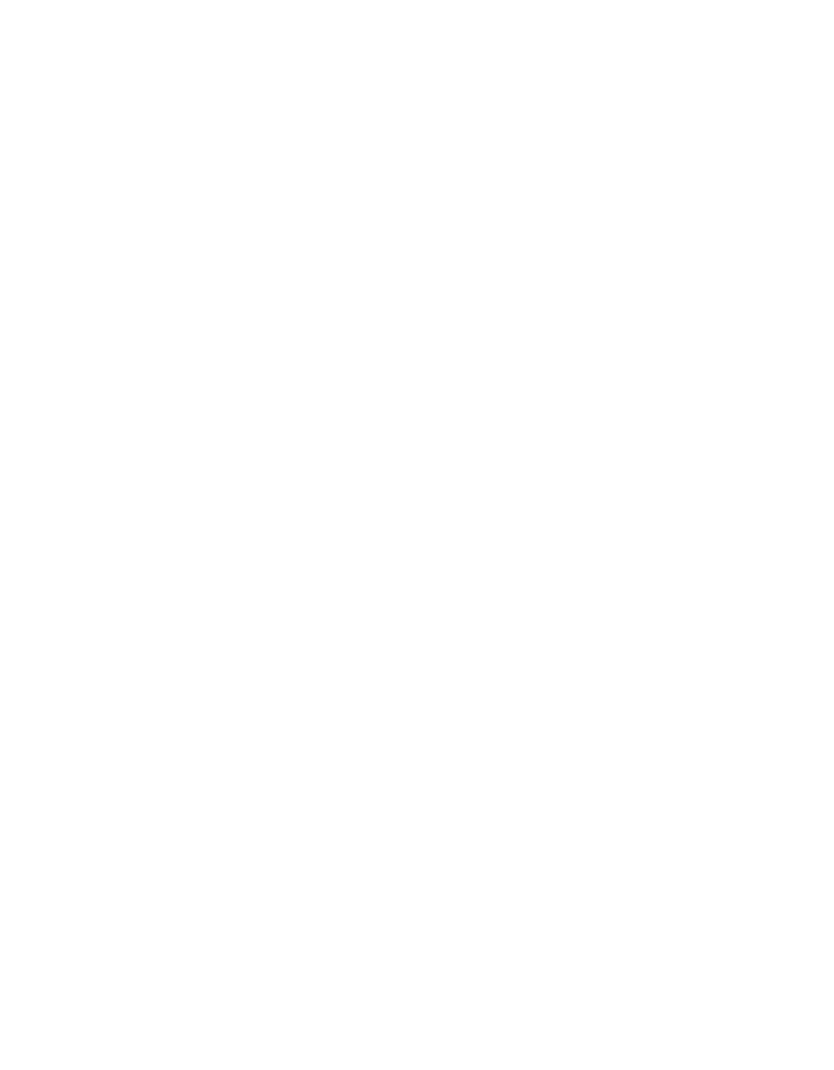 scroll, scrollTop: 0, scrollLeft: 0, axis: both 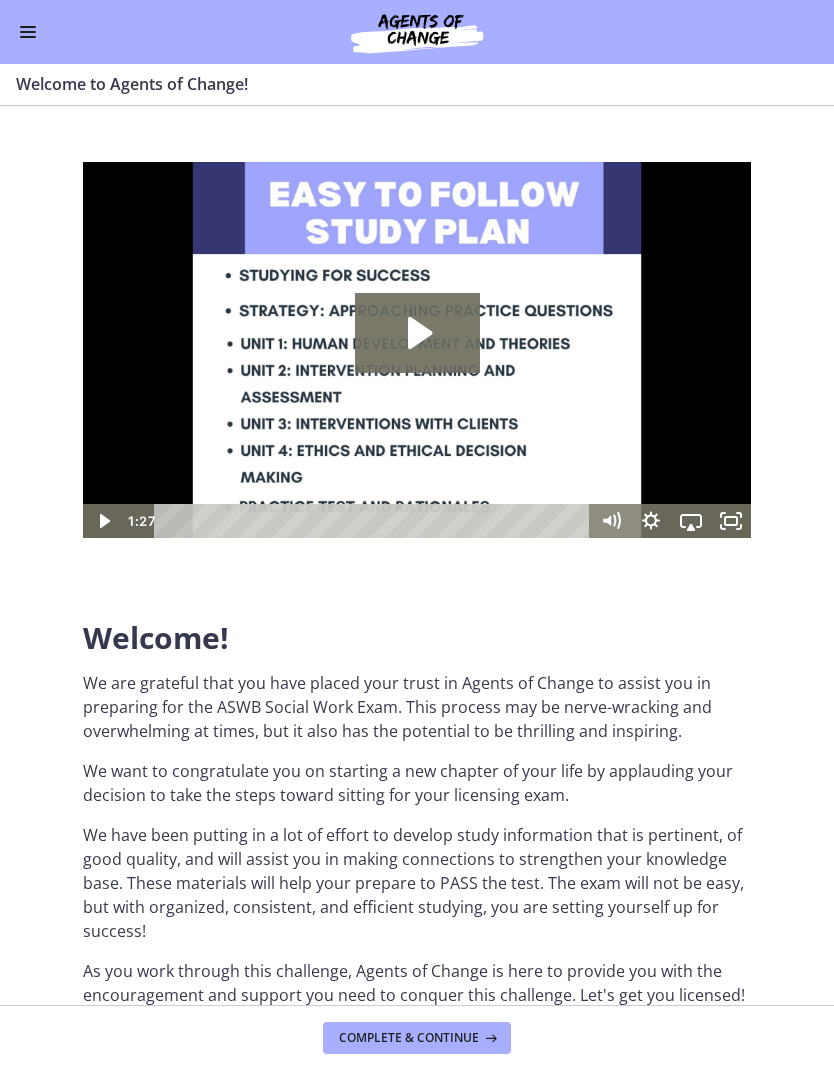 click 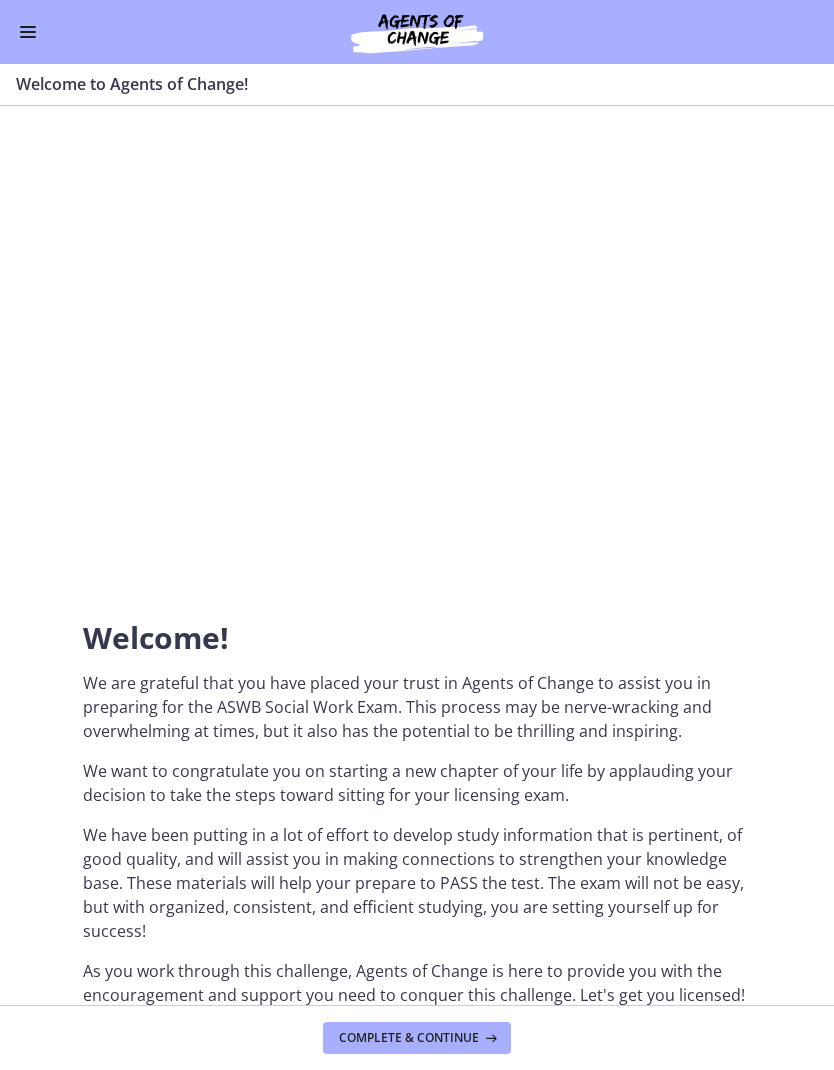 click at bounding box center (417, 350) 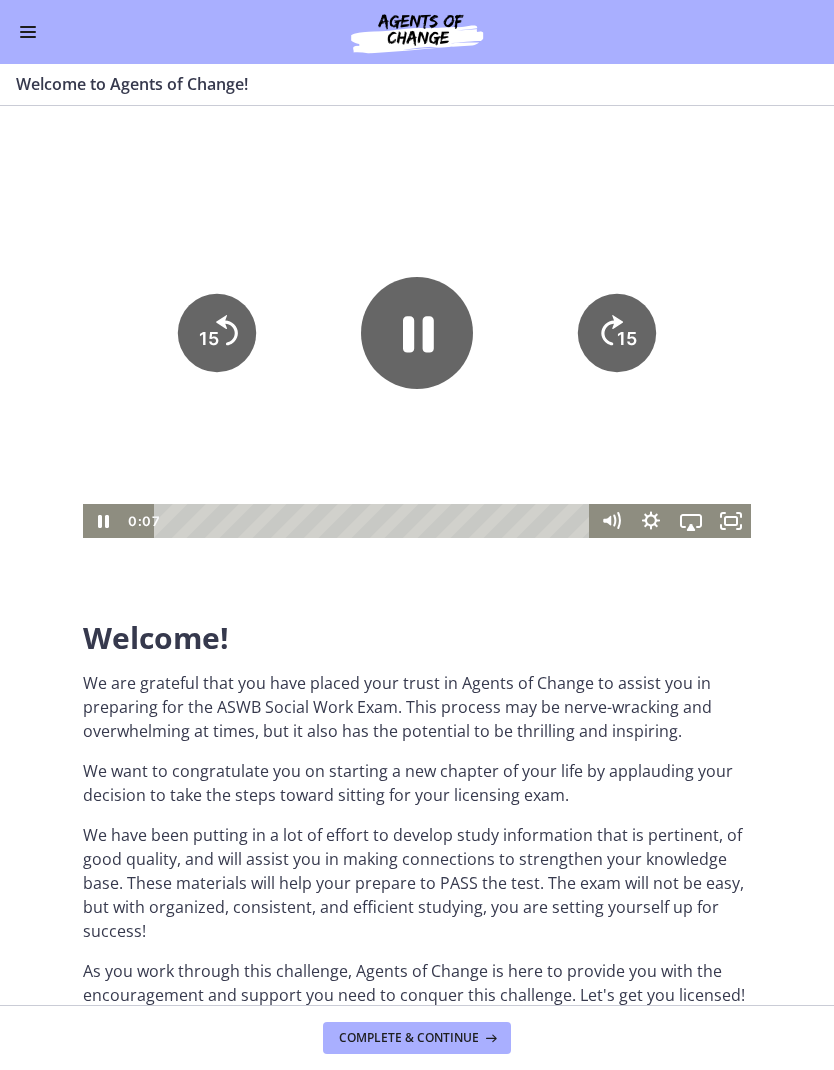 click 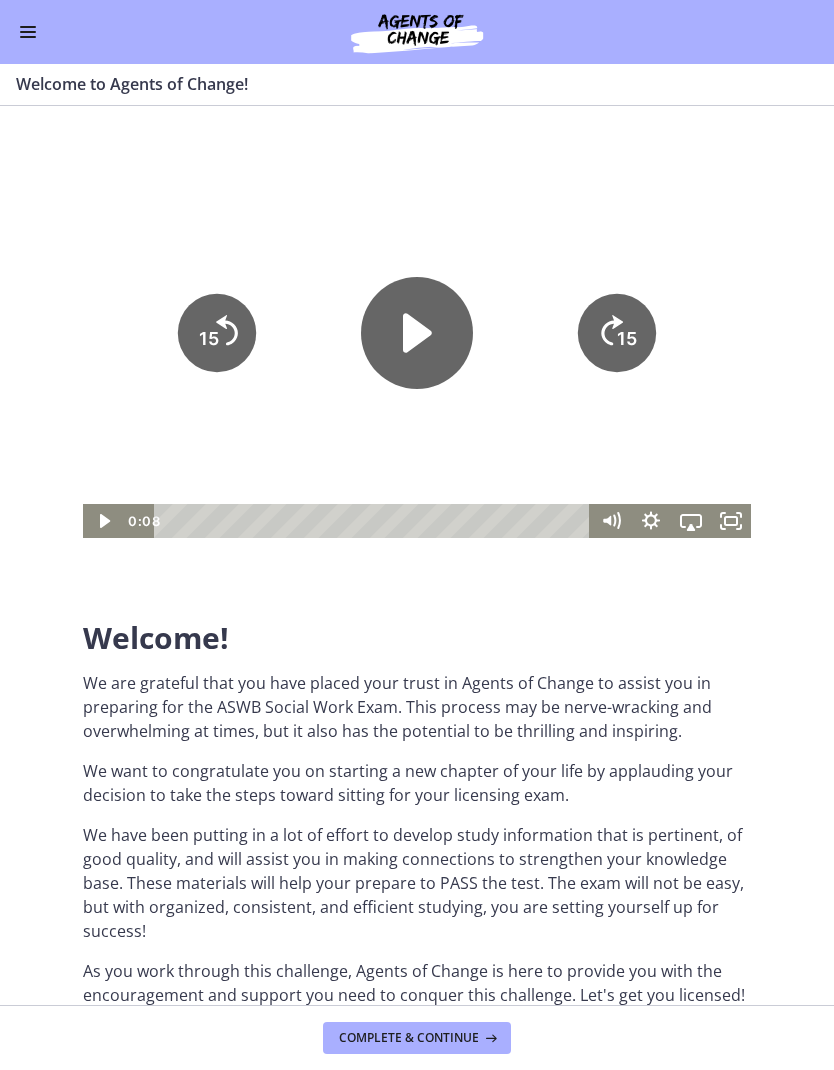 click at bounding box center [28, 32] 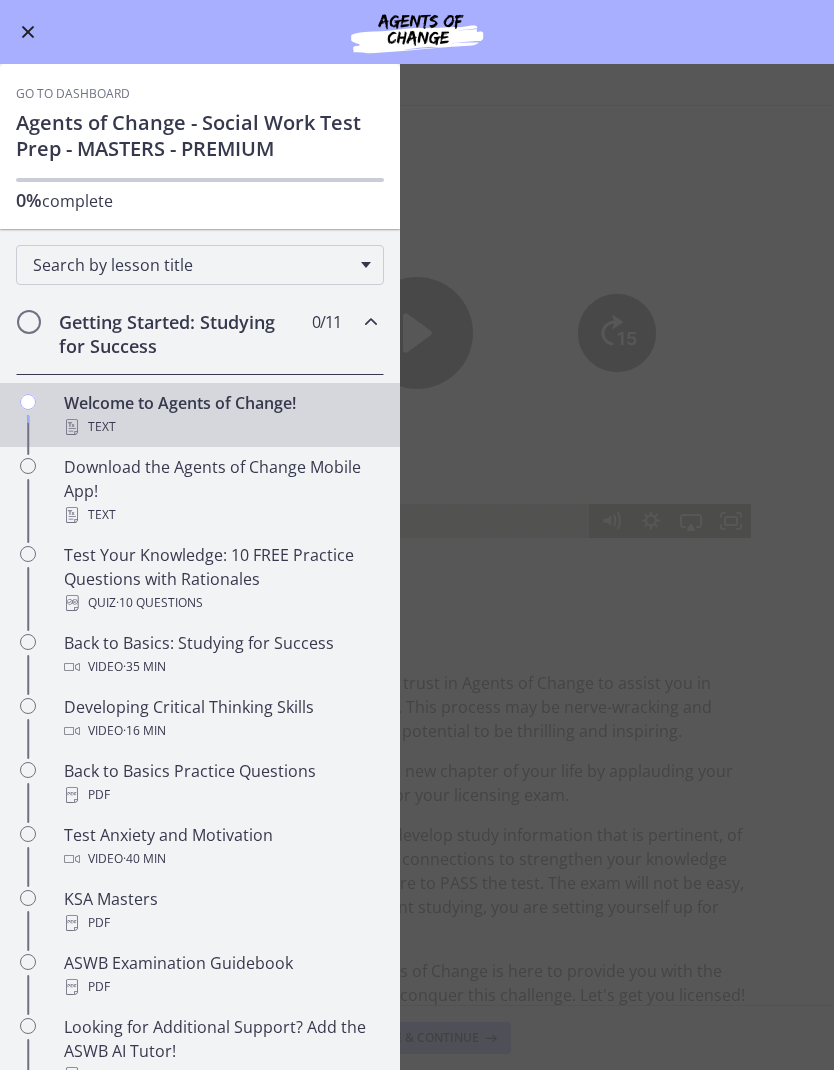 click on "Welcome to Agents of Change!
Enable fullscreen
Welcome!
We are grateful that you have placed your trust in Agents of Change to assist you in preparing for the ASWB Social Work Exam. This process may be nerve-wracking and overwhelming at times, but it also has the potential to be thrilling and inspiring.
We want to congratulate you on starting a new chapter of your life by applauding your decision to take the steps toward sitting for your licensing exam.
As you work through this challenge, Agents of Change is here to provide you with the encouragement and support you need to conquer this challenge. Let's get you licensed!
How is the course set up?
How much time do I need to commit to completing this program?
How do I access the FREE study groups?" at bounding box center (417, 567) 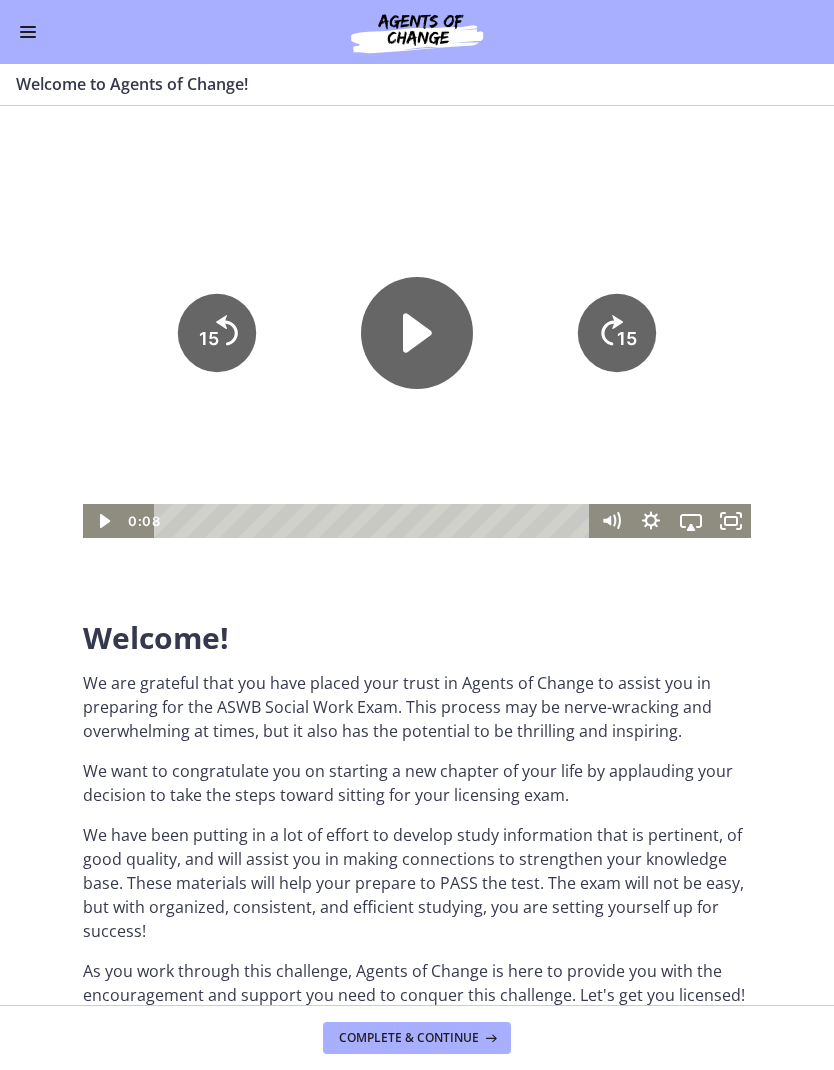 click at bounding box center [28, 27] 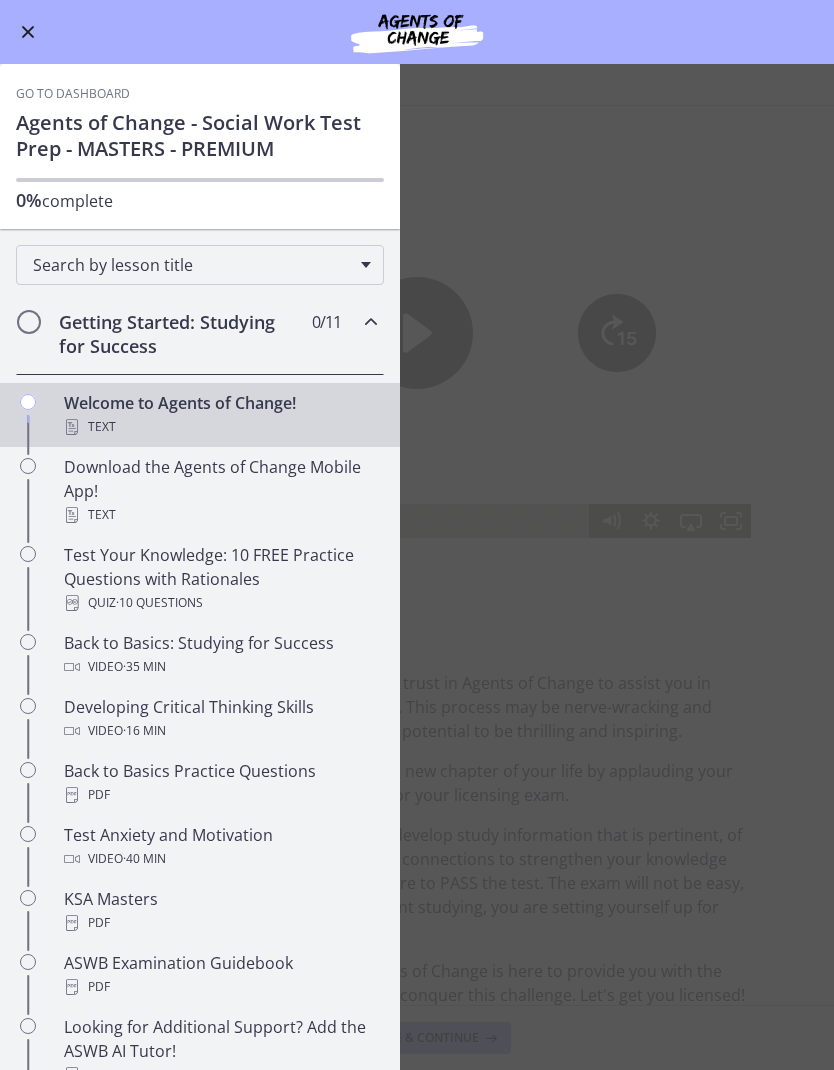 click on "Go to Dashboard" at bounding box center [417, 32] 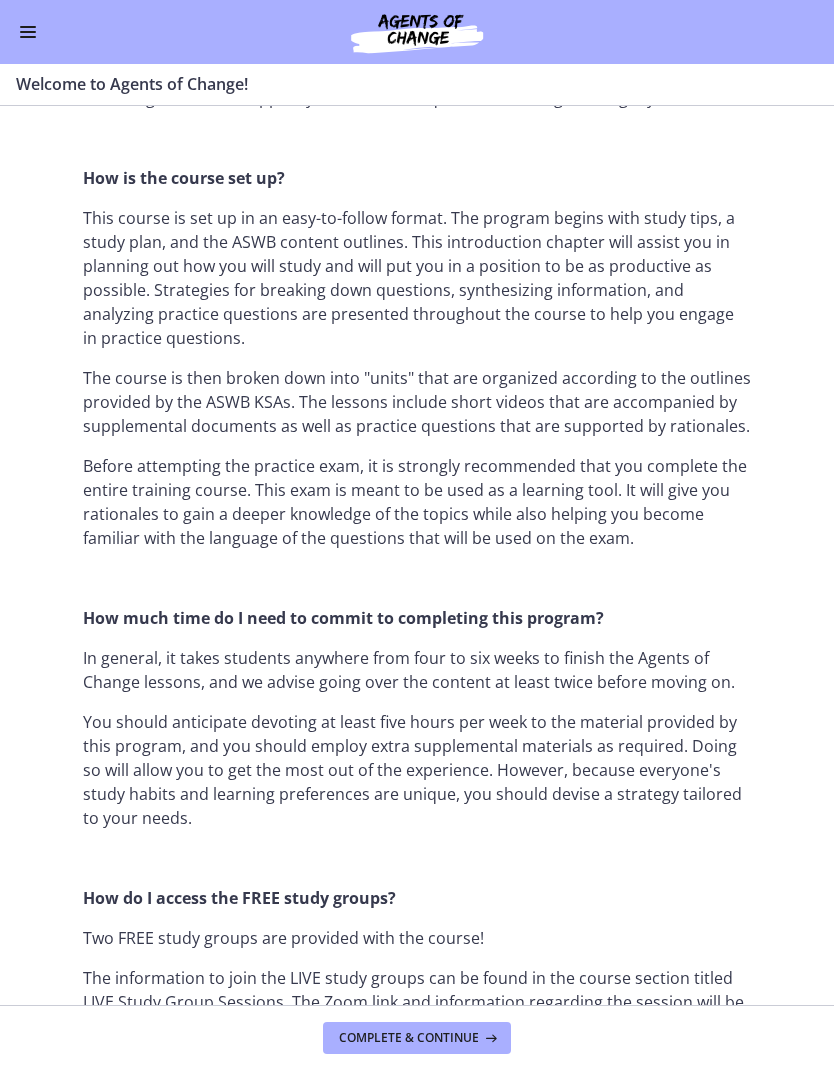 scroll, scrollTop: 893, scrollLeft: 0, axis: vertical 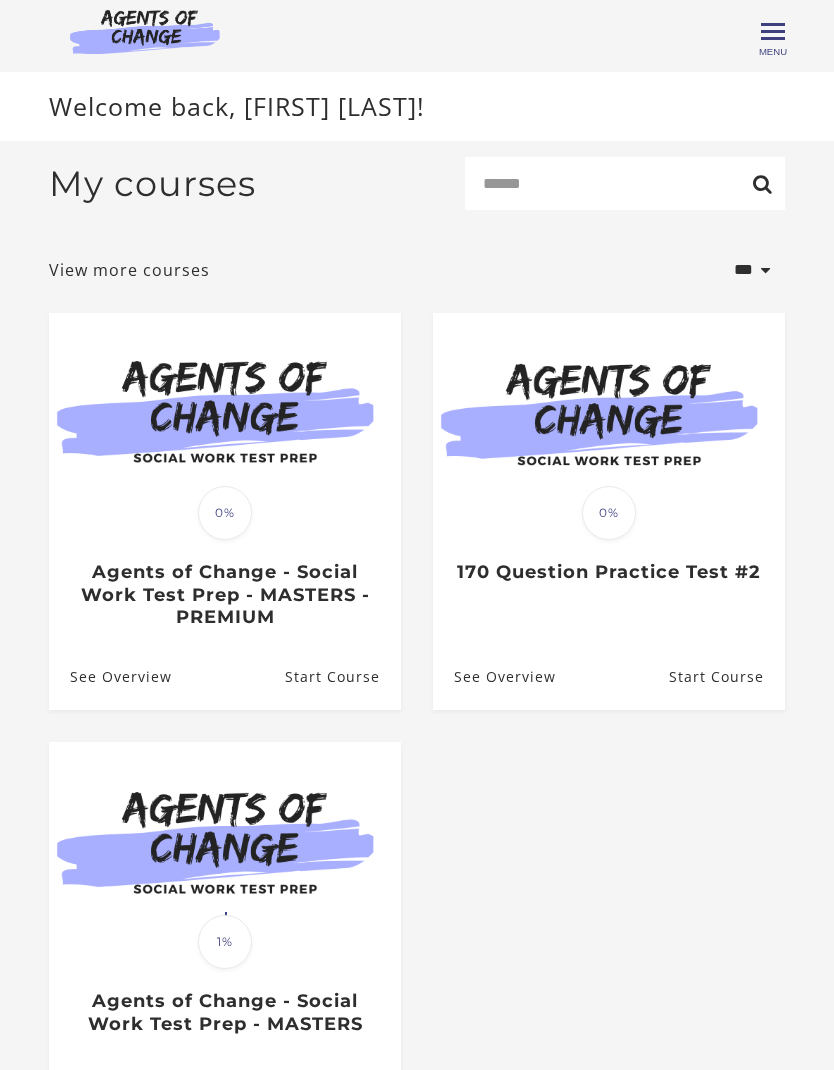 click on "Dawn H
My Account
Support
Sign Out
Toggle menu
Menu
My Dashboard
My Account
Support
Sign Out" at bounding box center [417, 32] 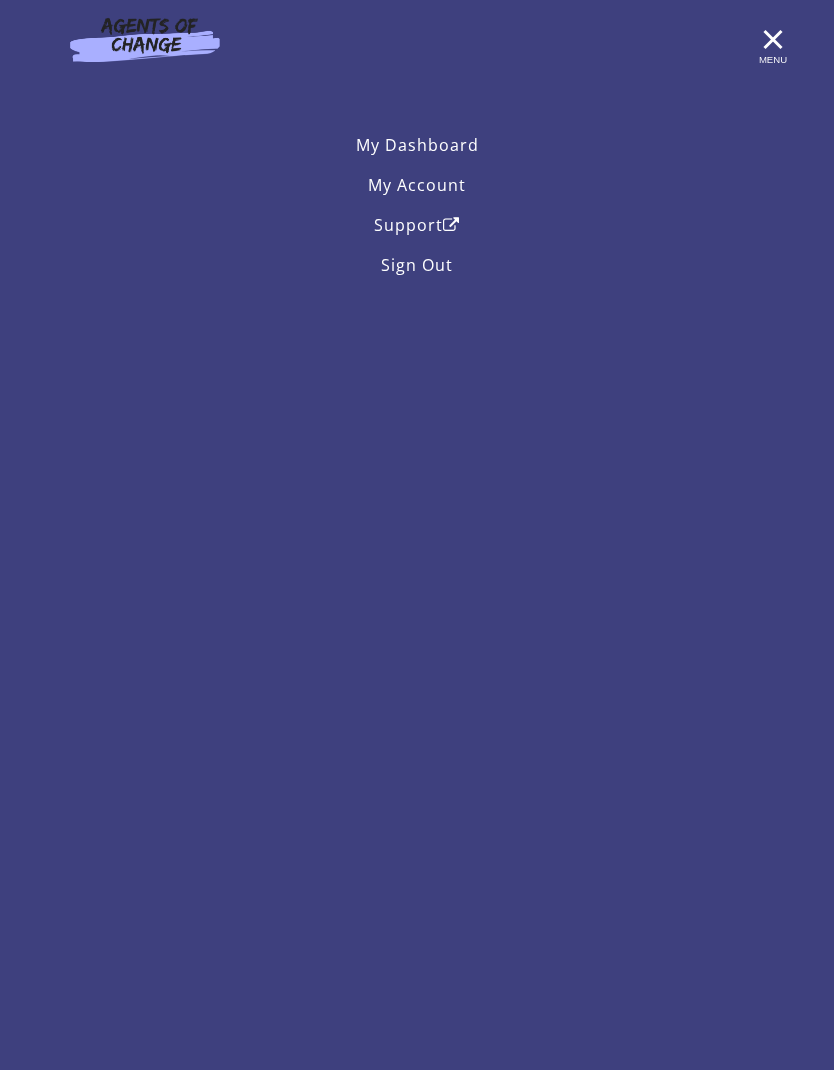 click on "My Account" at bounding box center [417, 185] 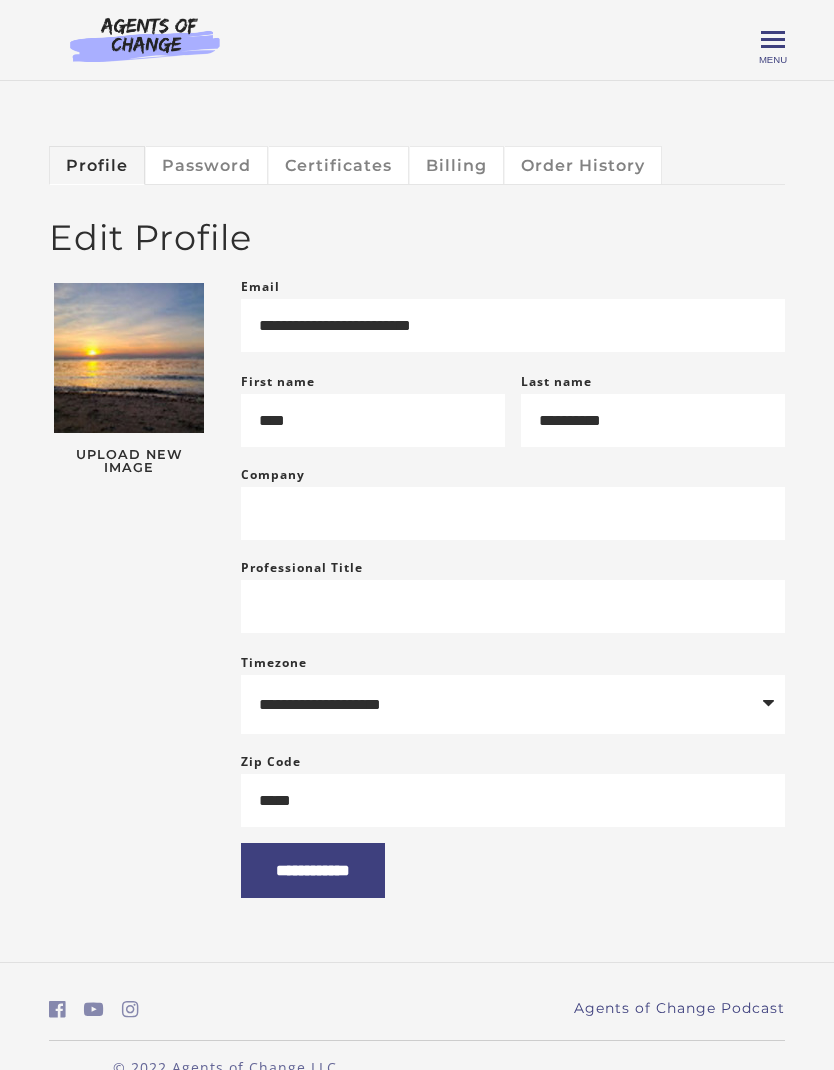 scroll, scrollTop: 0, scrollLeft: 0, axis: both 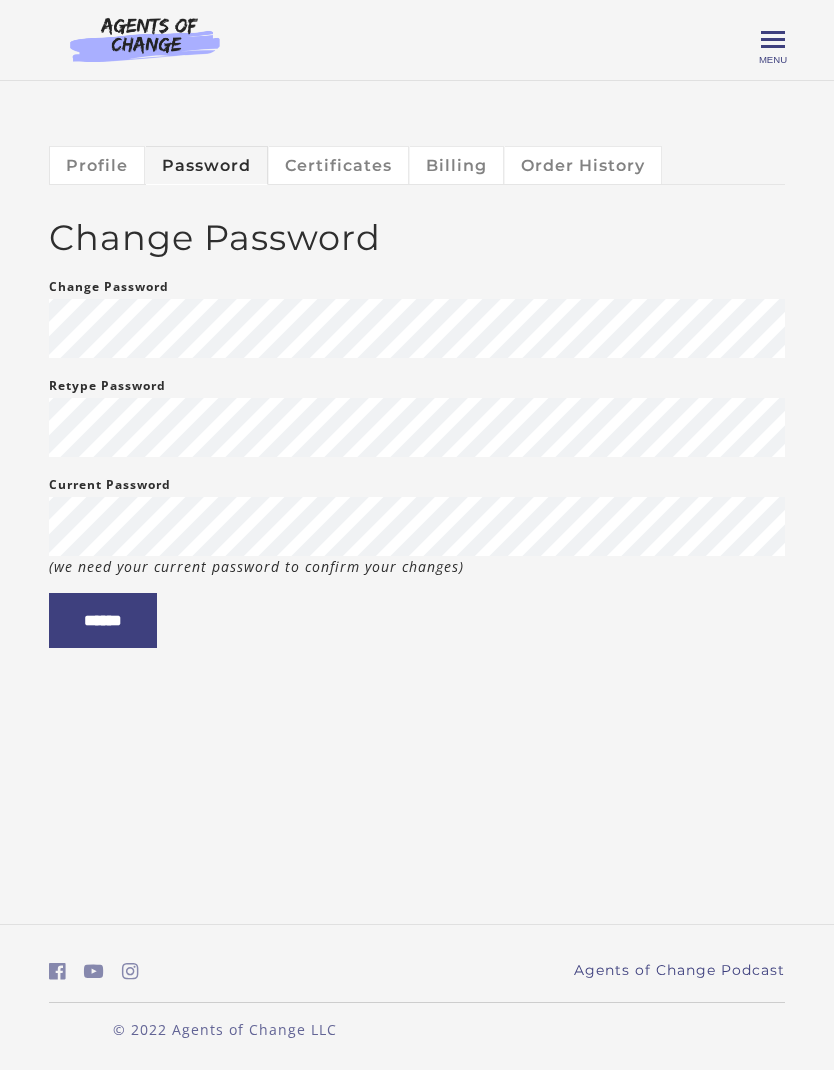 click on "******" at bounding box center [103, 620] 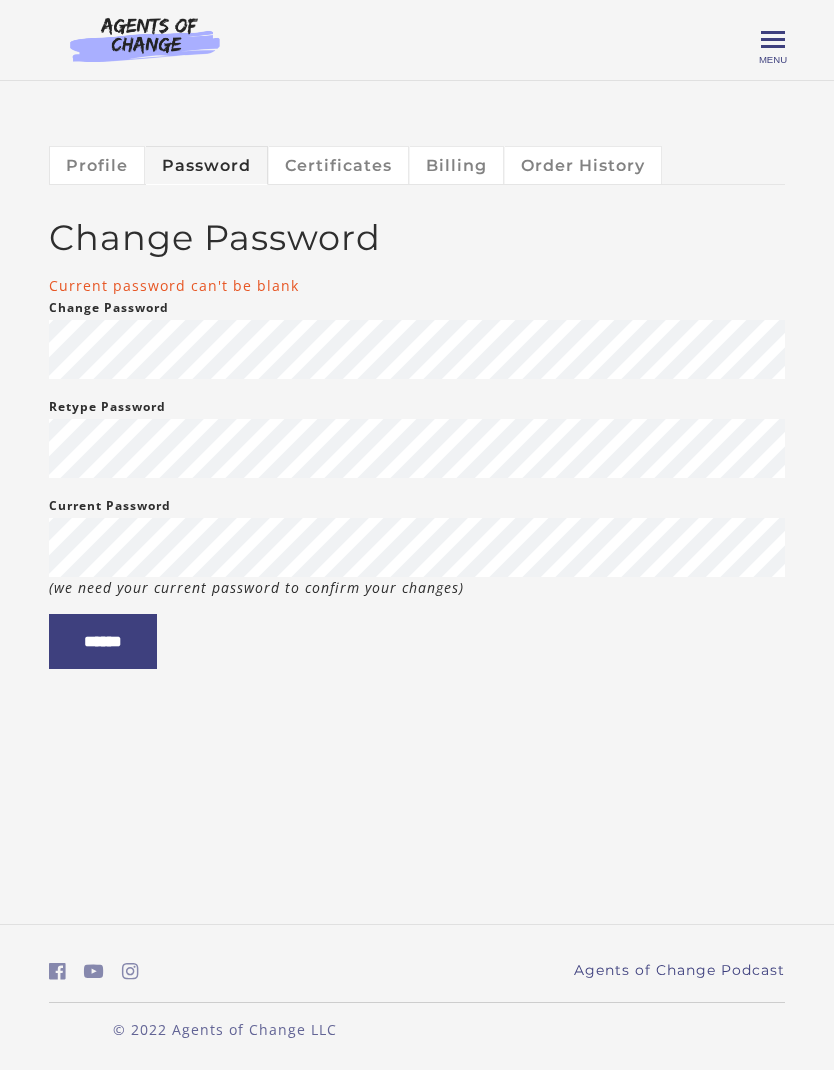 scroll, scrollTop: 0, scrollLeft: 0, axis: both 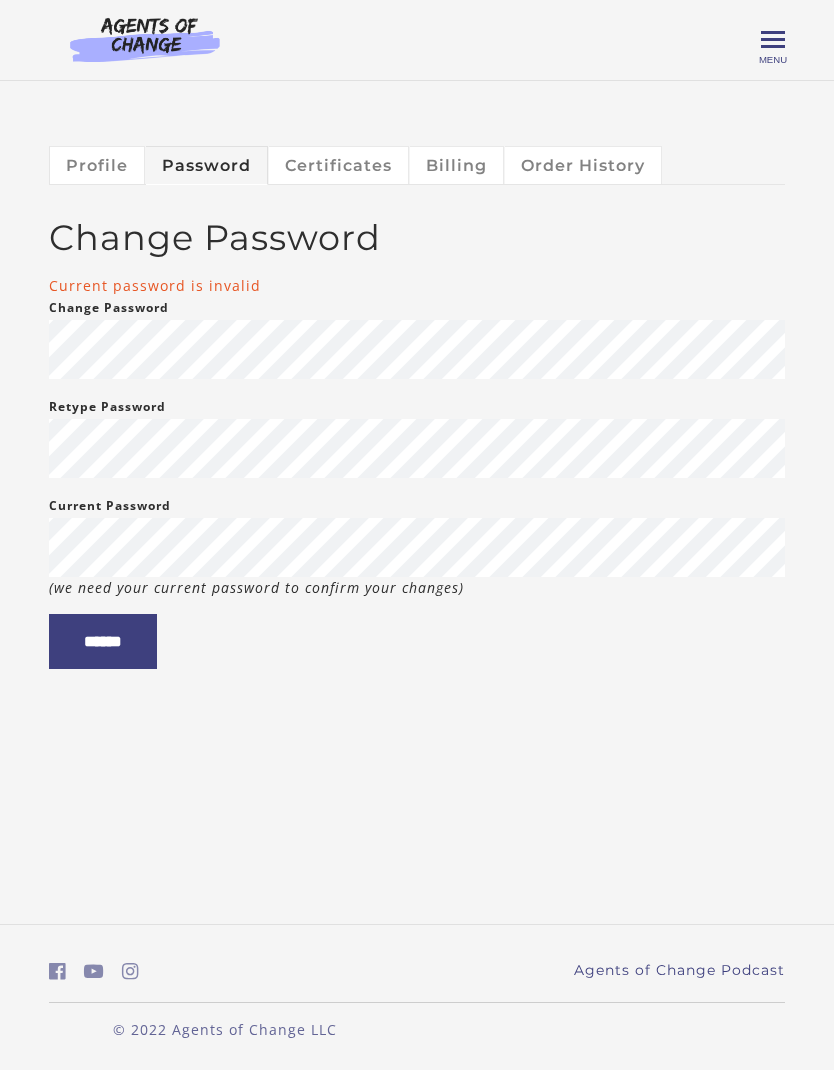click on "Skip to main content
[FIRST] [LAST]
My Account
Support
Sign Out
Toggle menu
Menu
My Dashboard
My Account
Support
Sign Out
Profile
Password
Certificates
Billing
Order History" at bounding box center [417, 535] 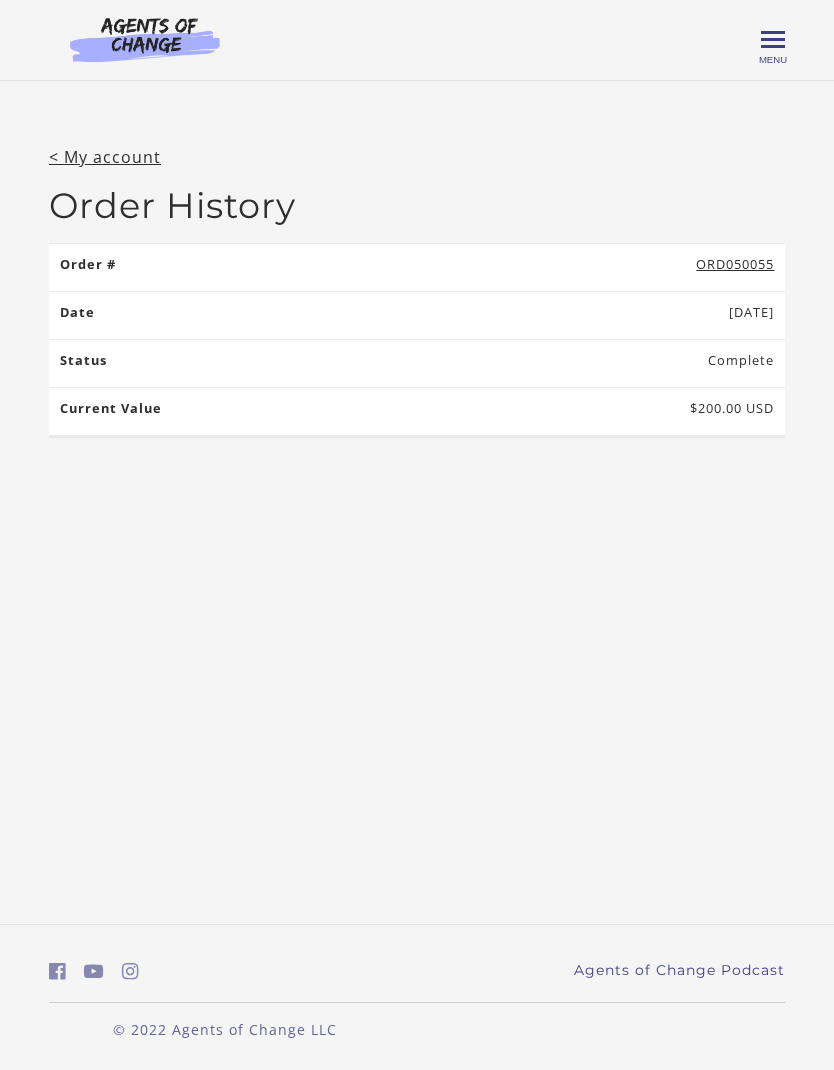 scroll, scrollTop: 0, scrollLeft: 0, axis: both 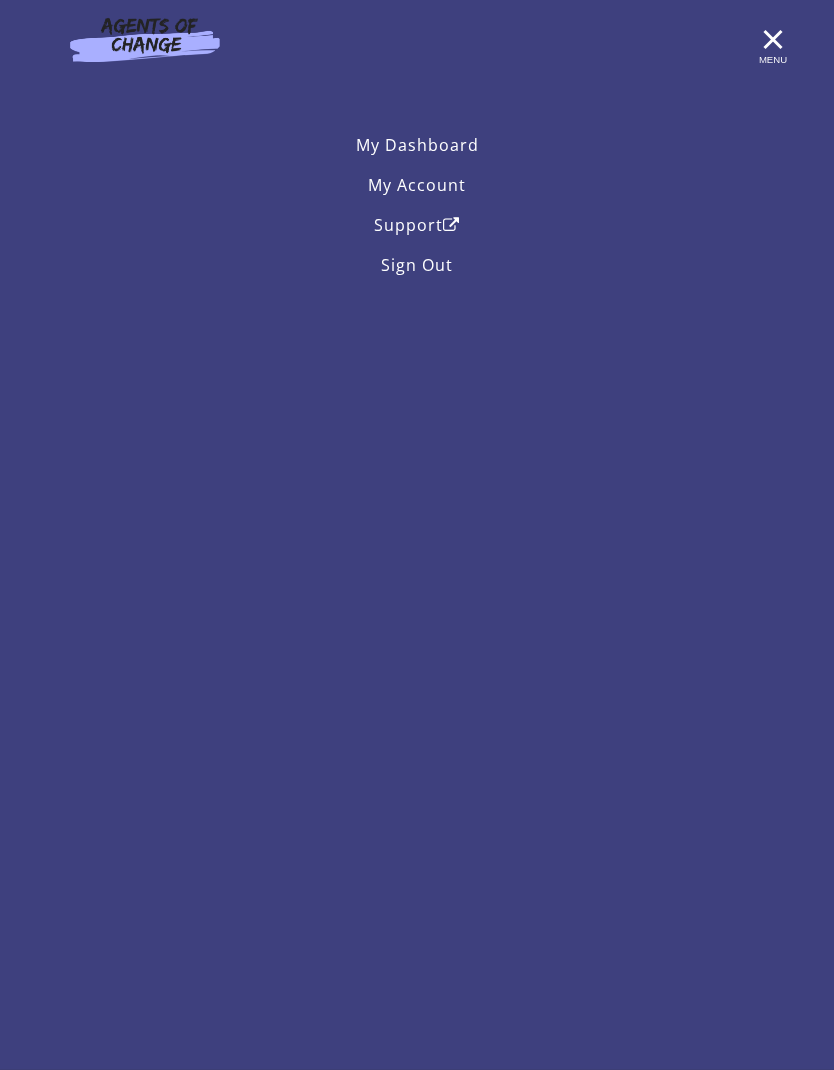 click on "Support" at bounding box center (417, 225) 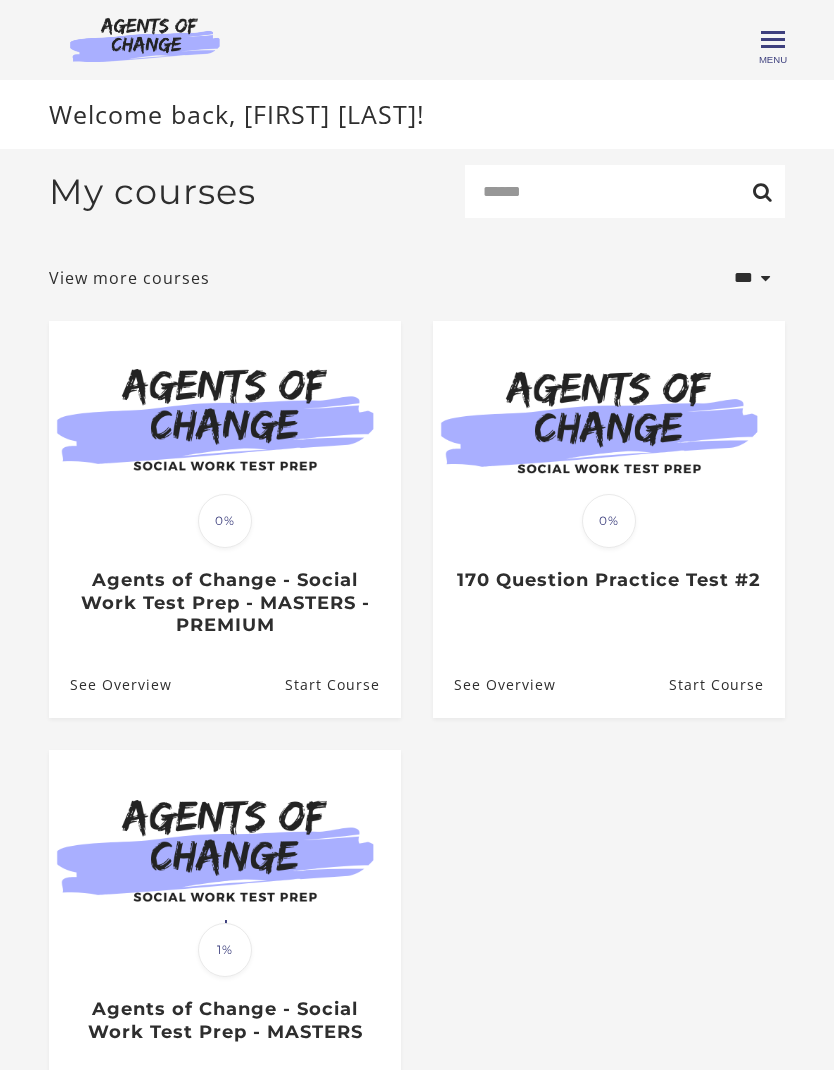 scroll, scrollTop: 0, scrollLeft: 0, axis: both 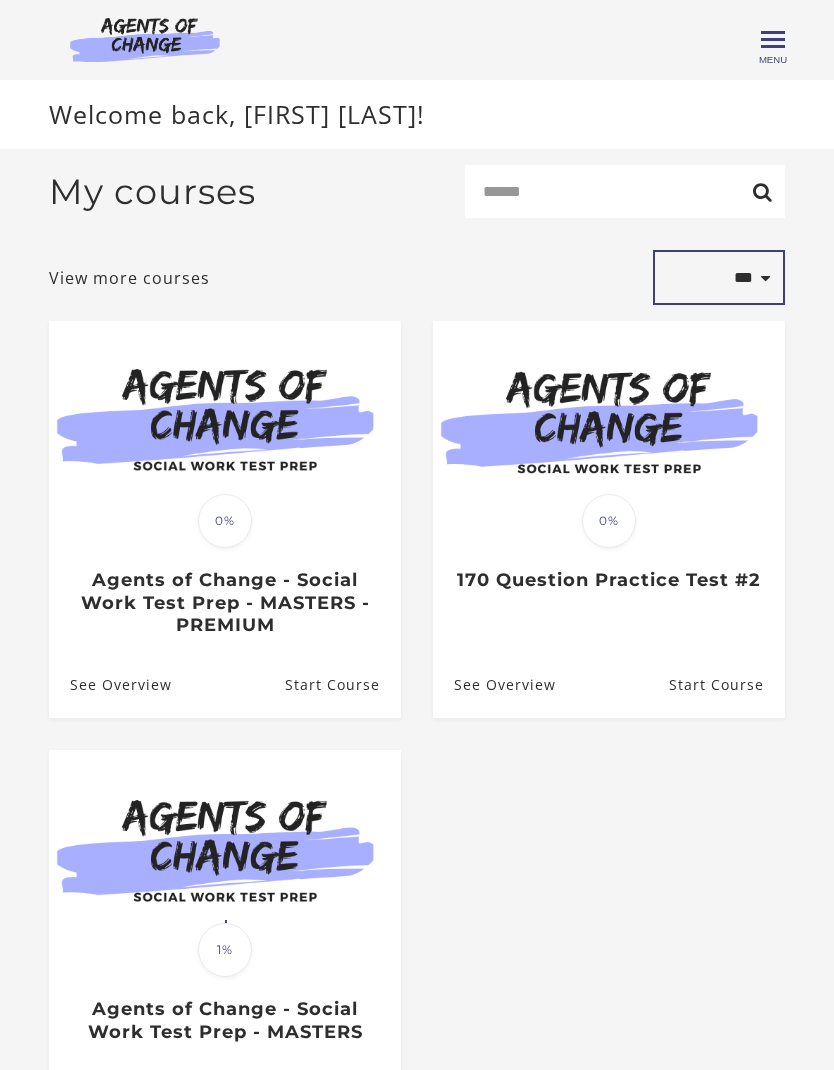 click on "**********" at bounding box center (719, 277) 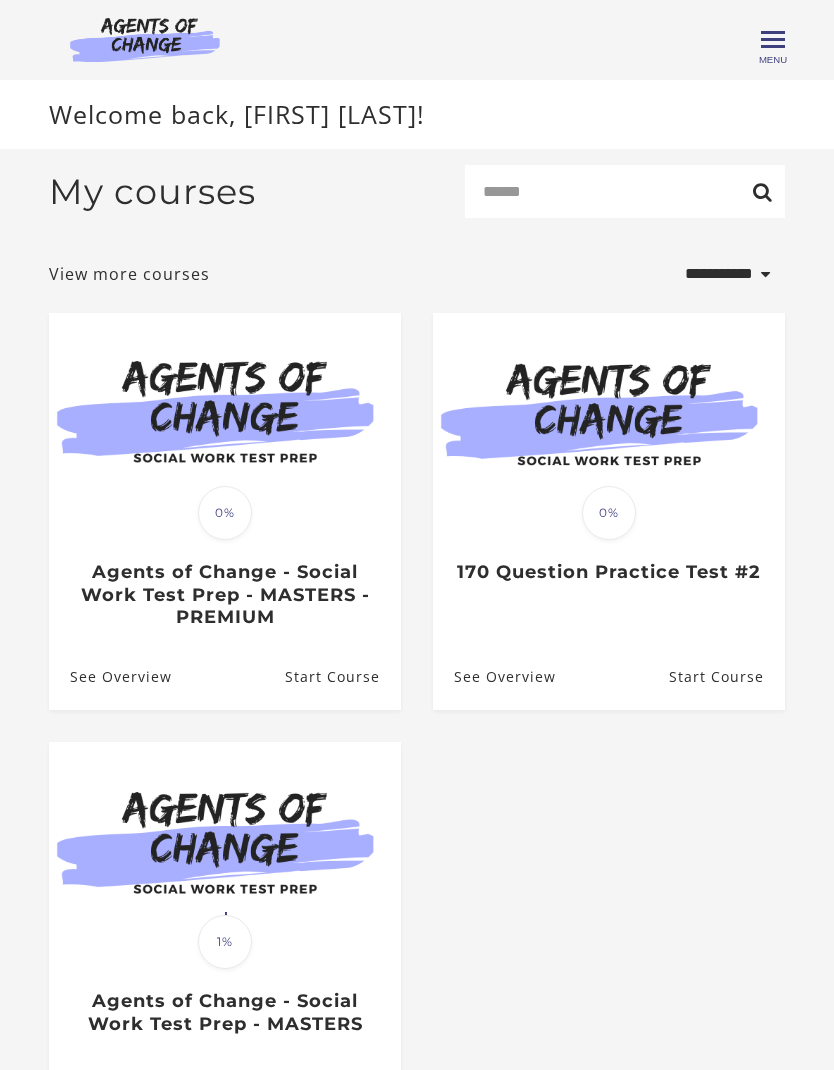 select on "**********" 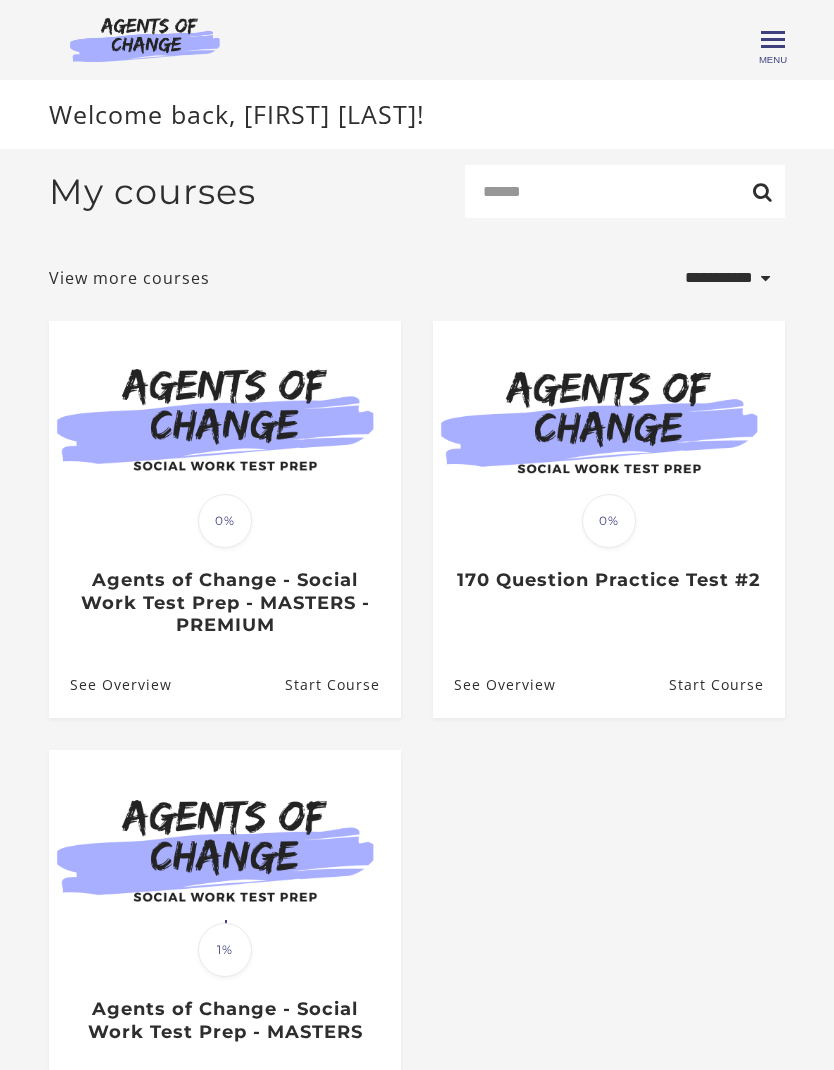 scroll, scrollTop: 0, scrollLeft: 0, axis: both 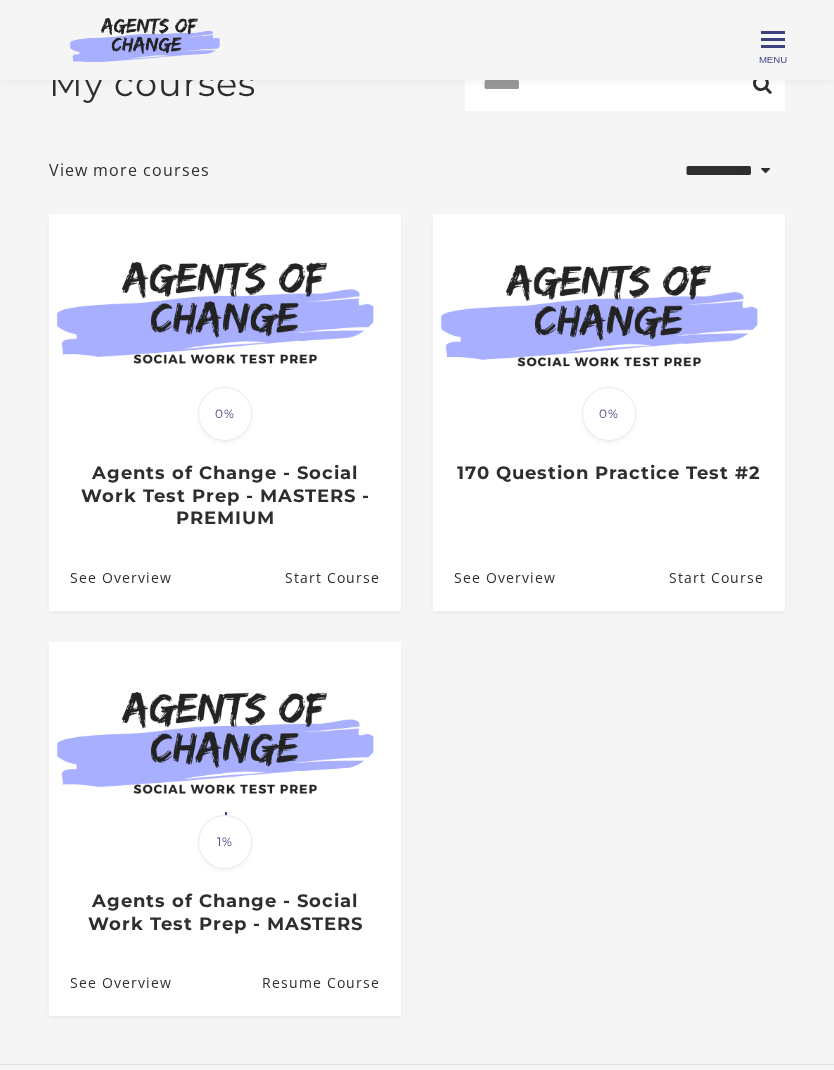 click on "Resume Course" at bounding box center (331, 983) 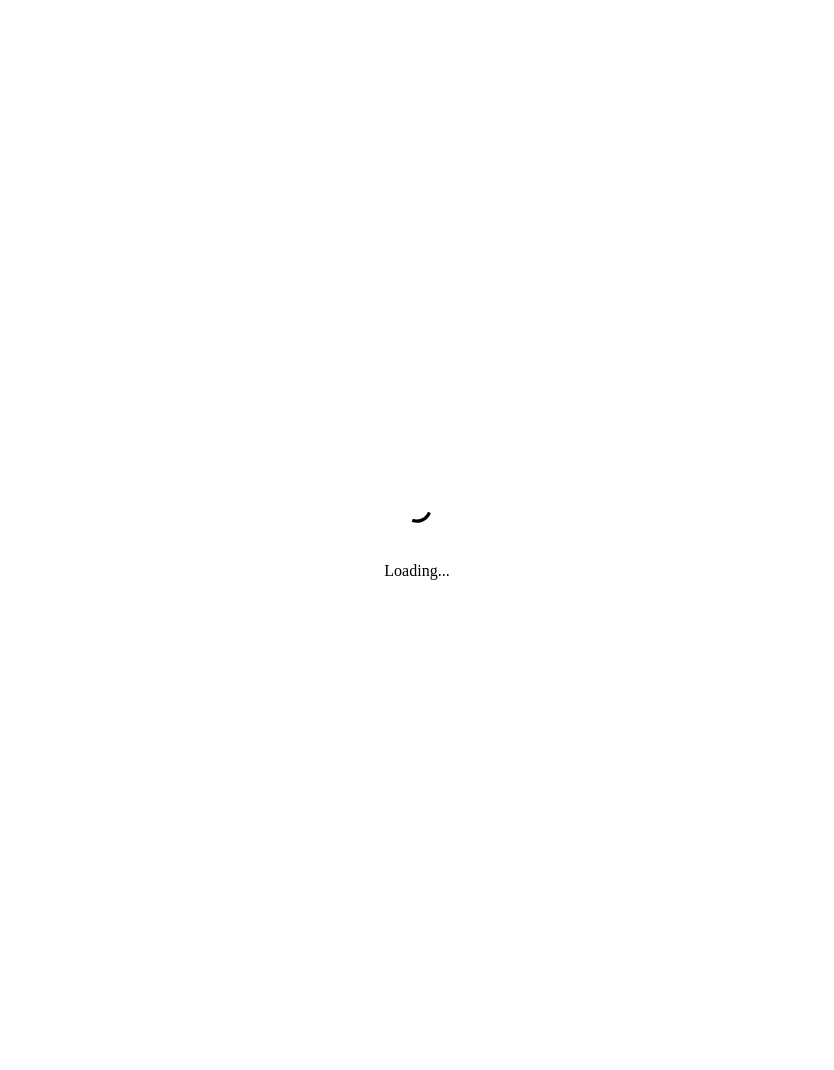 scroll, scrollTop: 0, scrollLeft: 0, axis: both 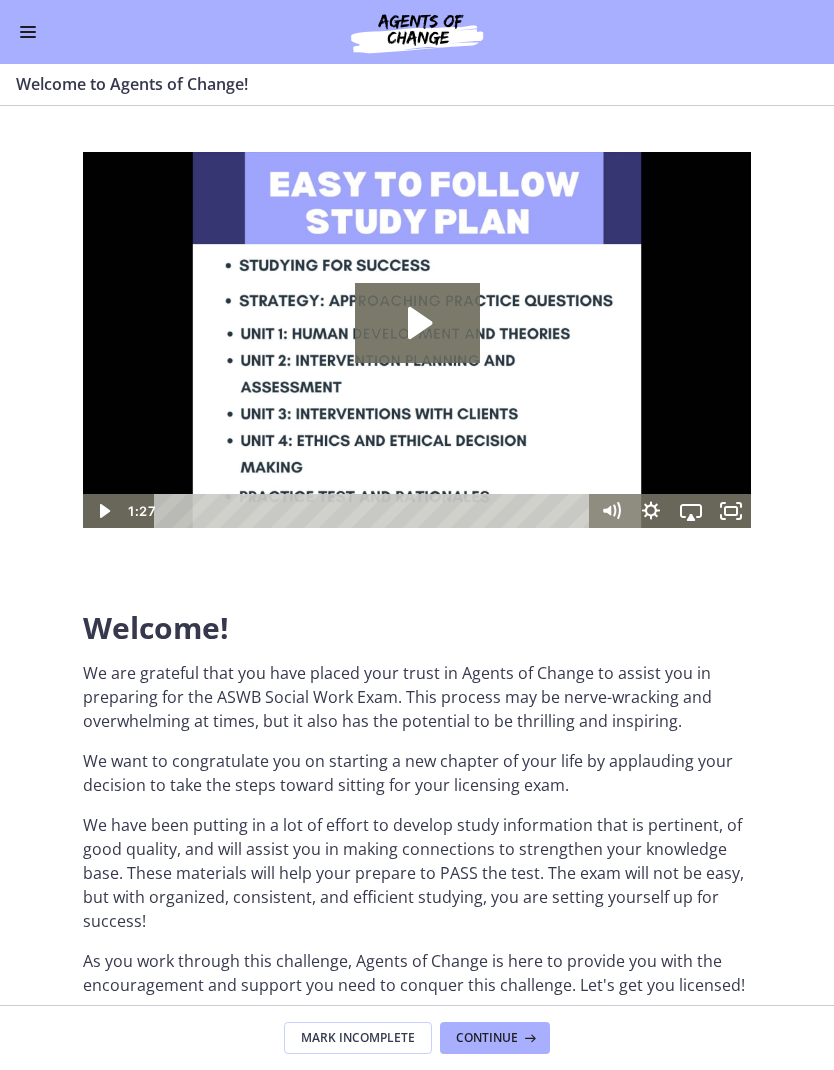 click 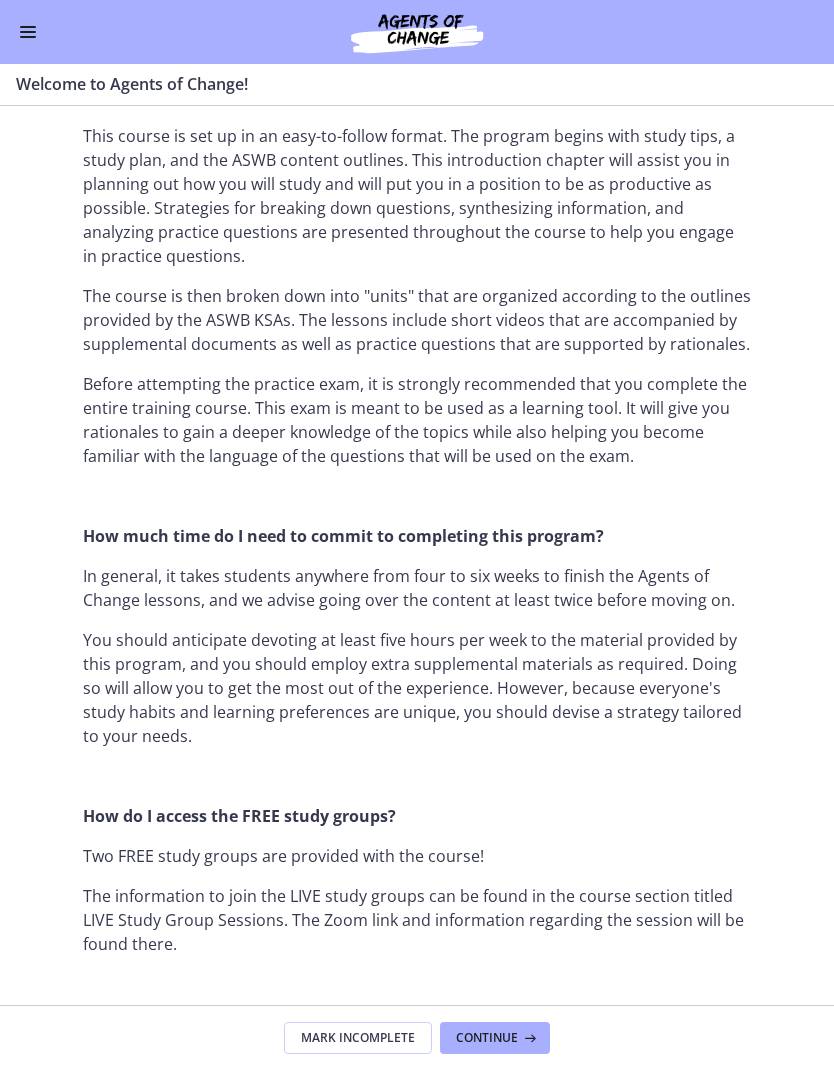 scroll, scrollTop: 993, scrollLeft: 0, axis: vertical 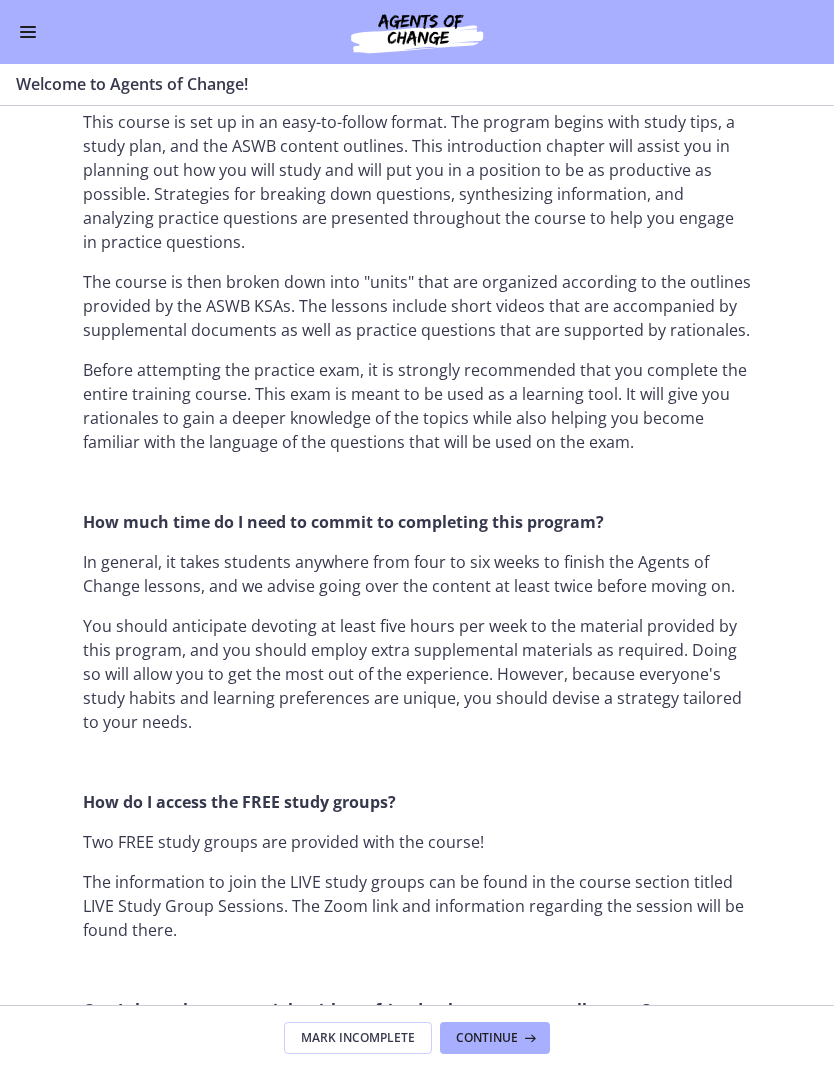 click on "Continue" at bounding box center (487, 1038) 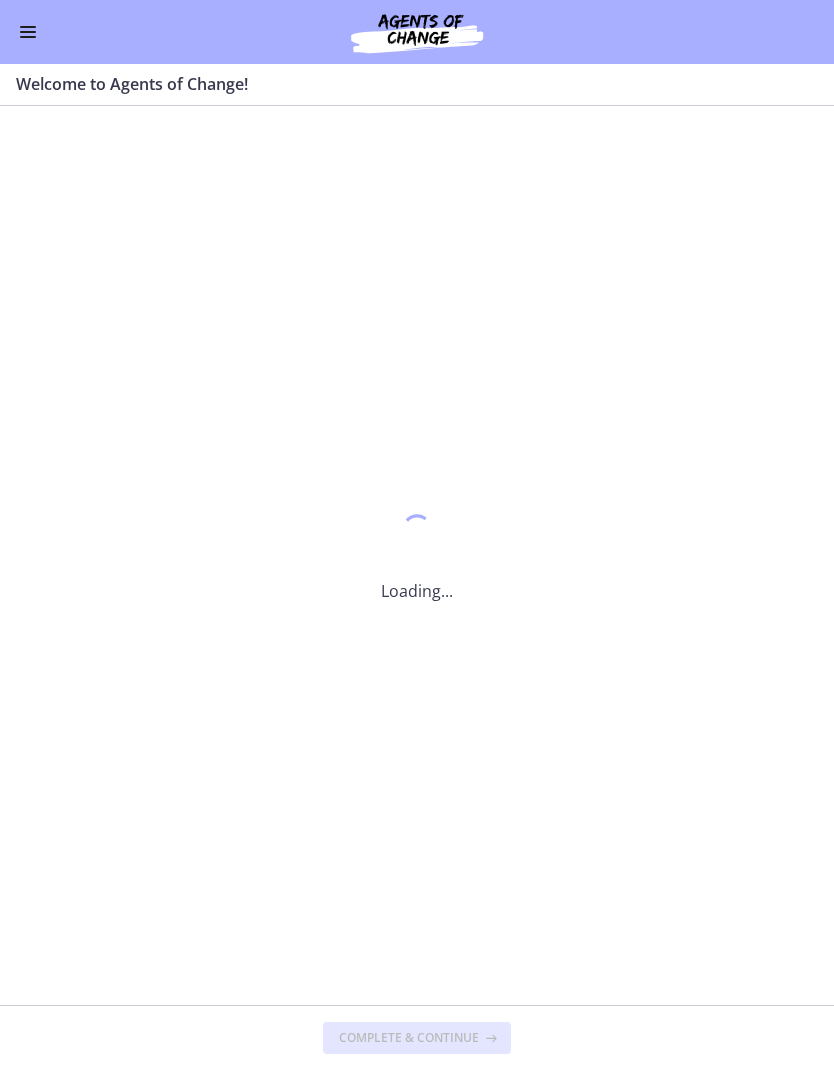 scroll, scrollTop: 0, scrollLeft: 0, axis: both 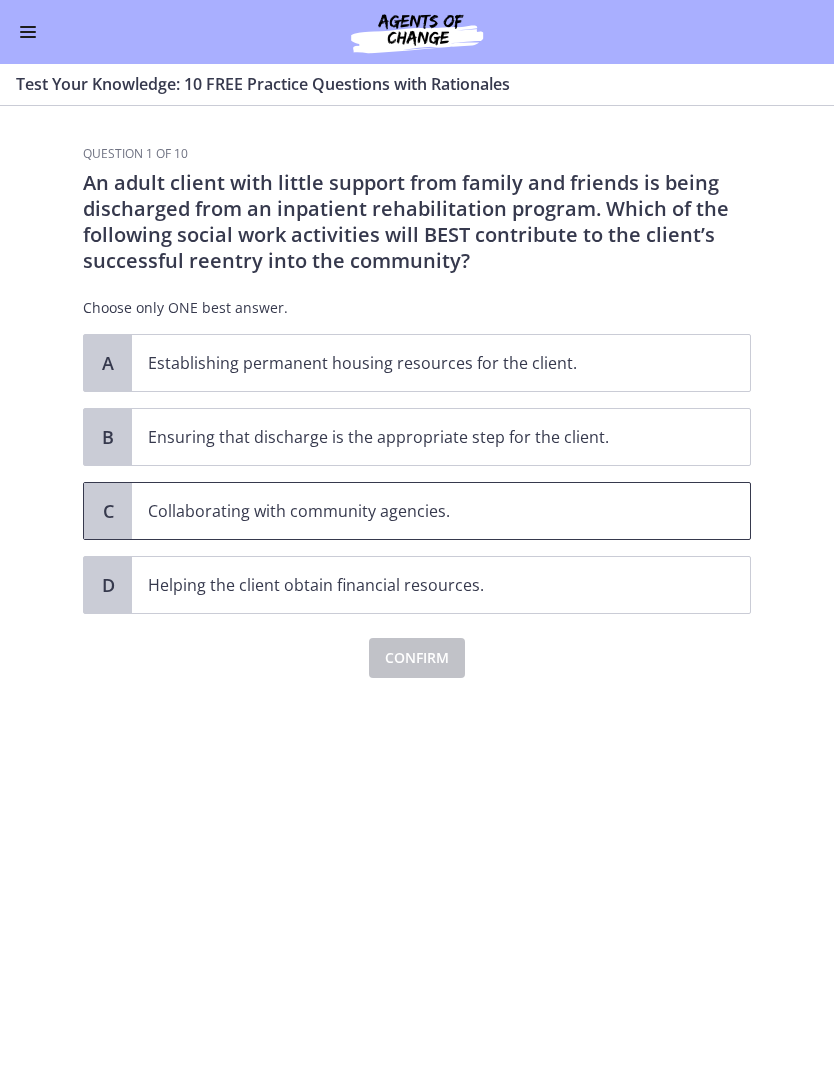 click on "Collaborating with community agencies." at bounding box center [421, 511] 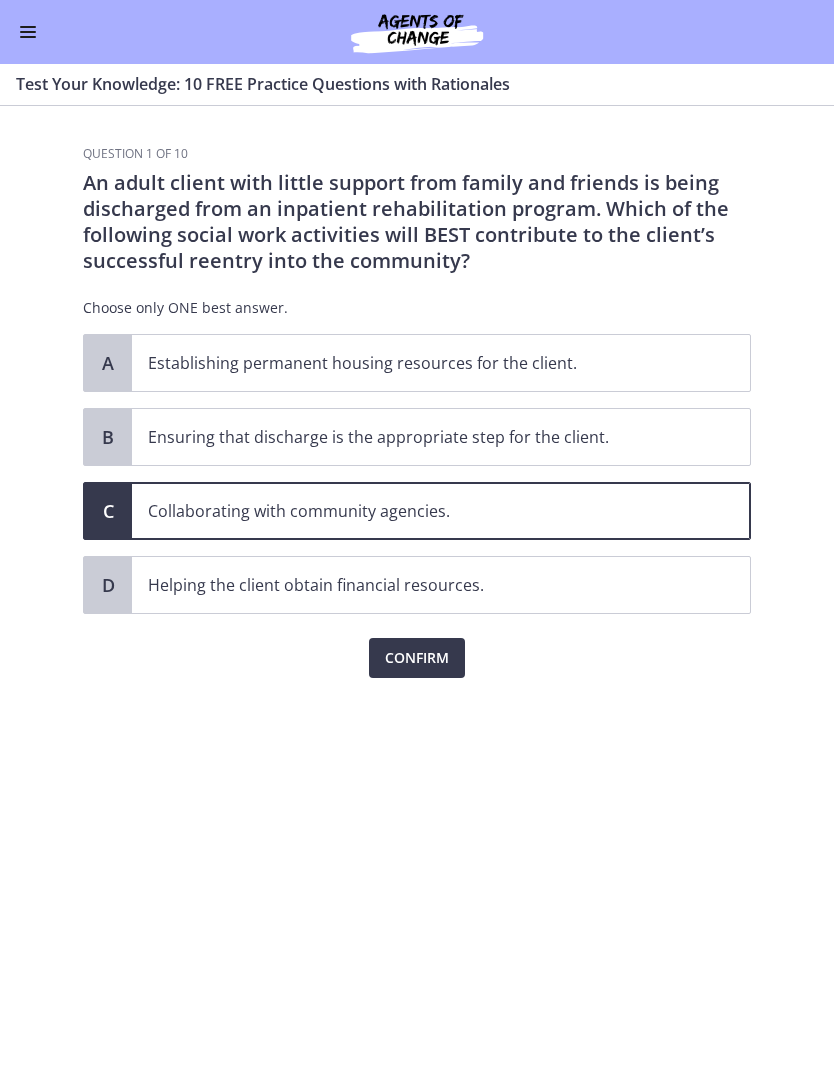 click on "Confirm" at bounding box center (417, 658) 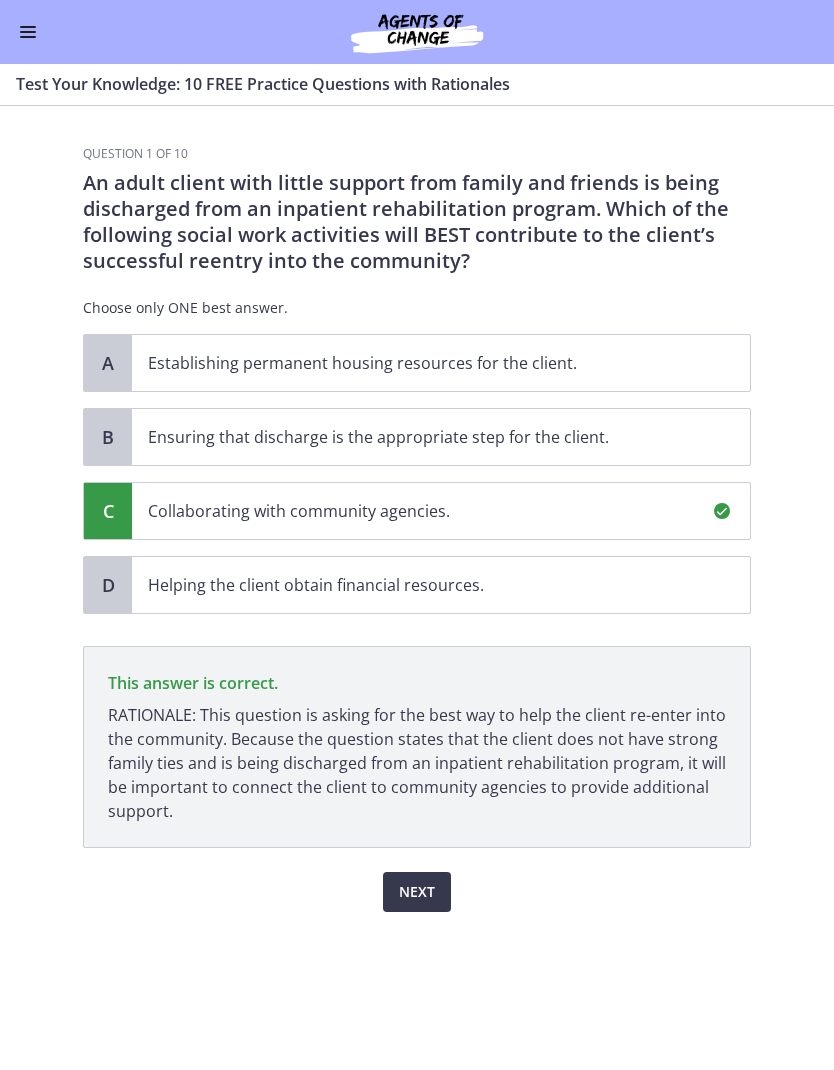 click on "Next" at bounding box center (417, 892) 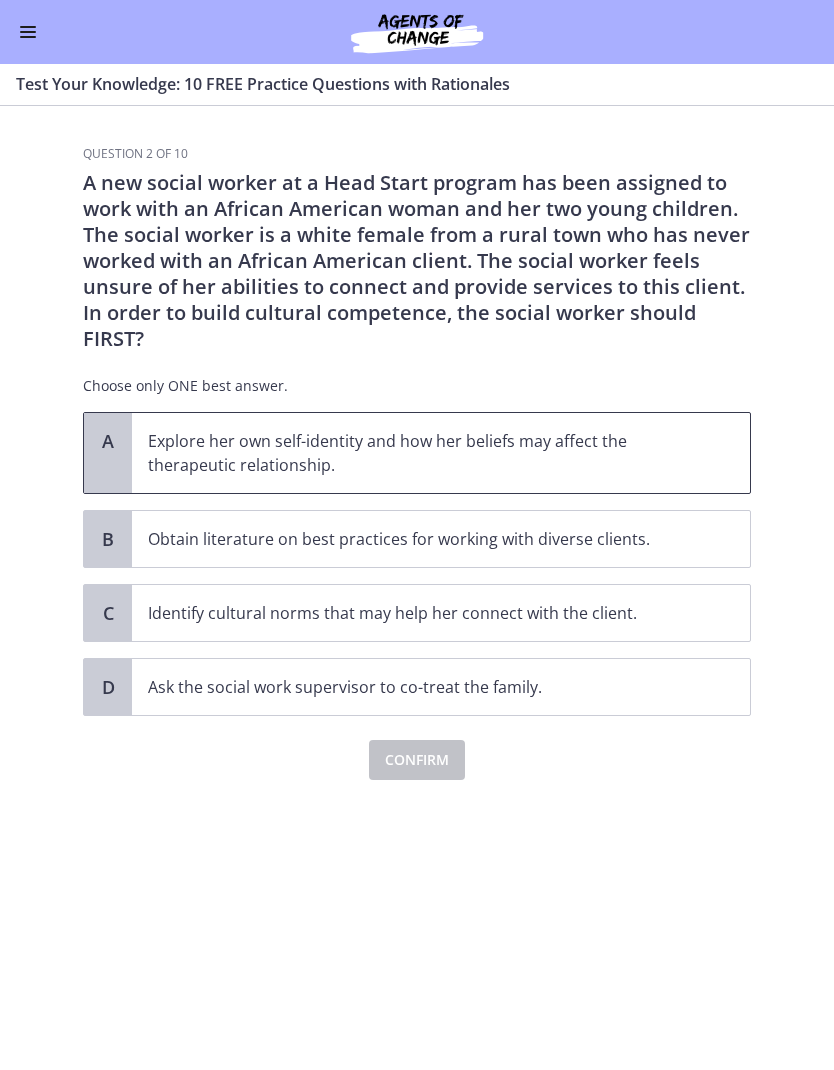 click on "Explore her own self-identity and how her beliefs may affect the therapeutic relationship." at bounding box center (421, 453) 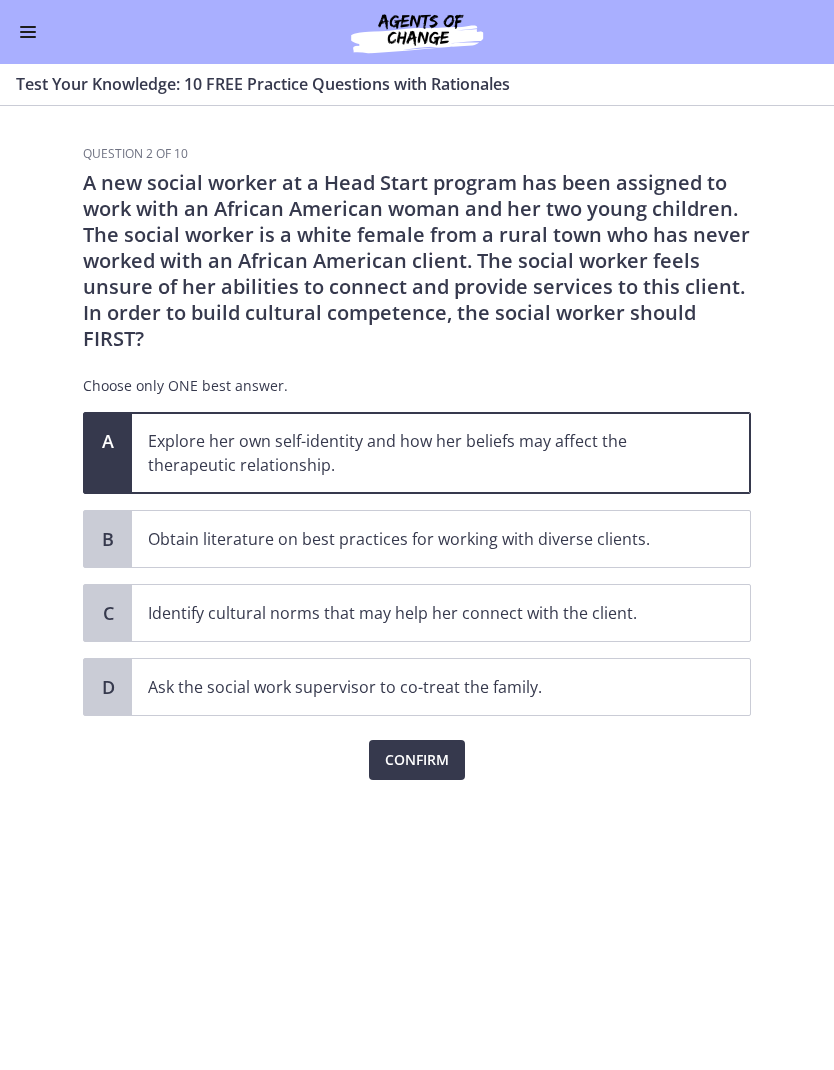 click on "Confirm" at bounding box center (417, 760) 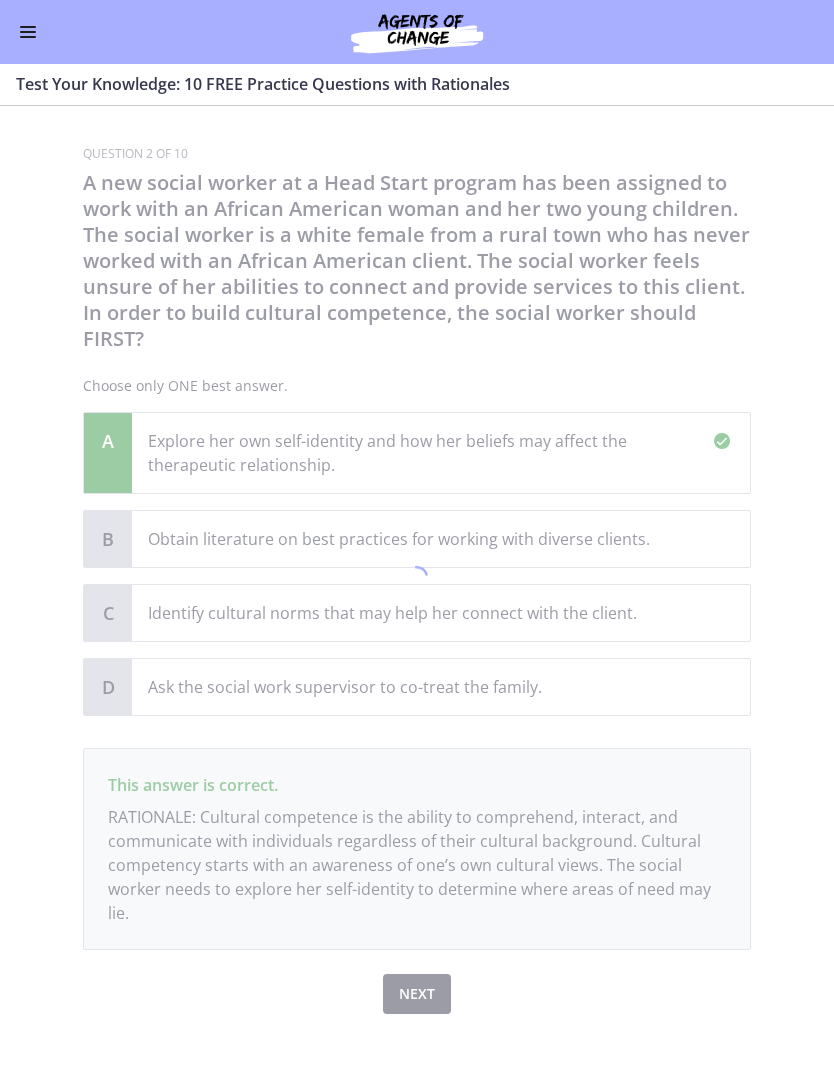 scroll, scrollTop: 24, scrollLeft: 0, axis: vertical 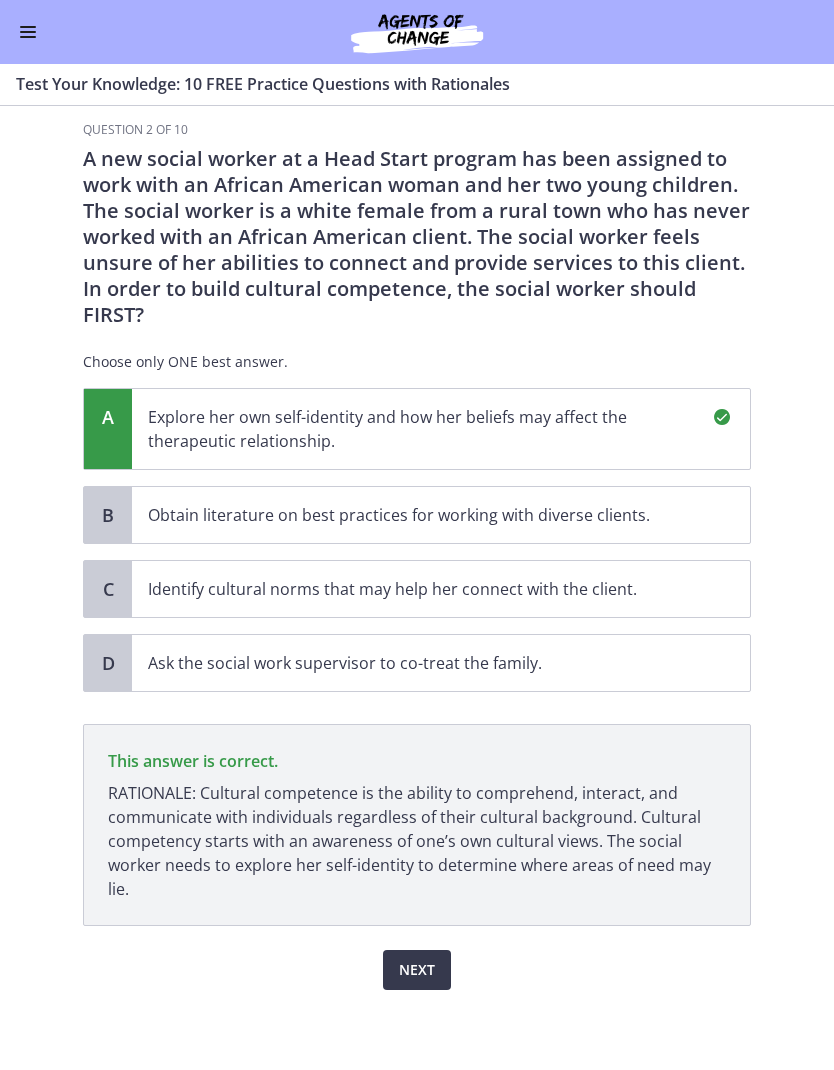 click on "Next" at bounding box center (417, 970) 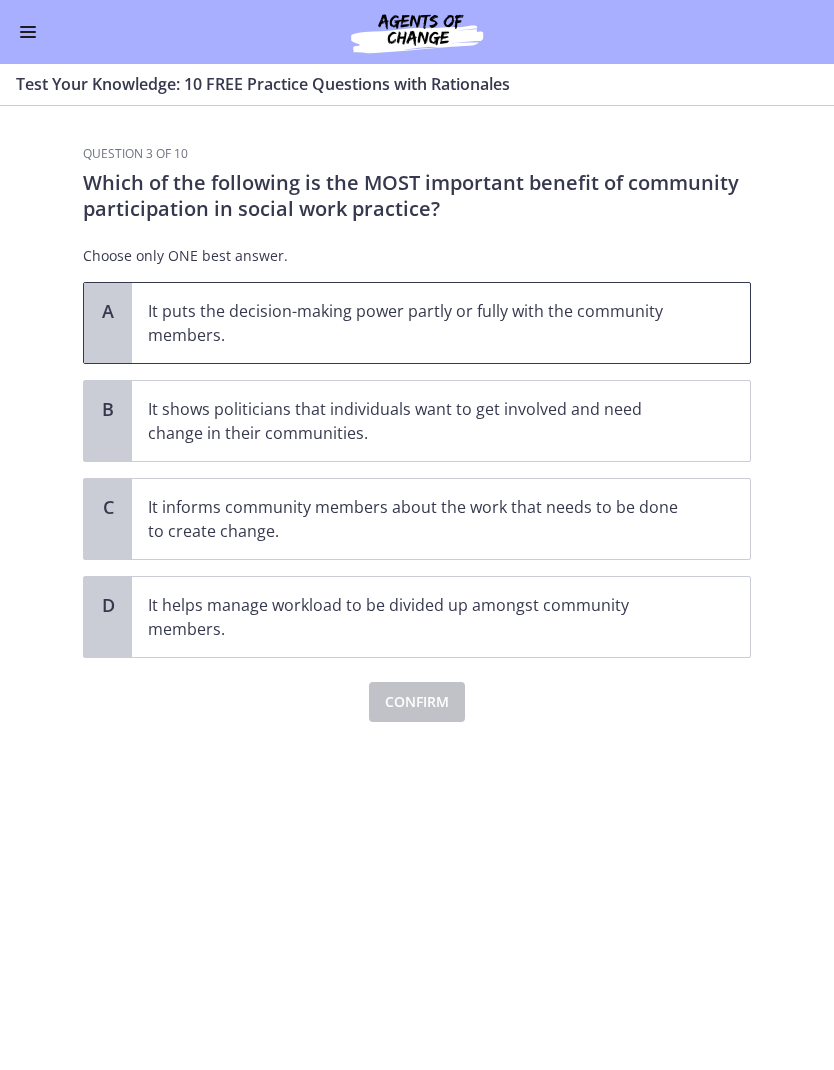 click on "It puts the decision-making power partly or fully with the community members." at bounding box center (421, 323) 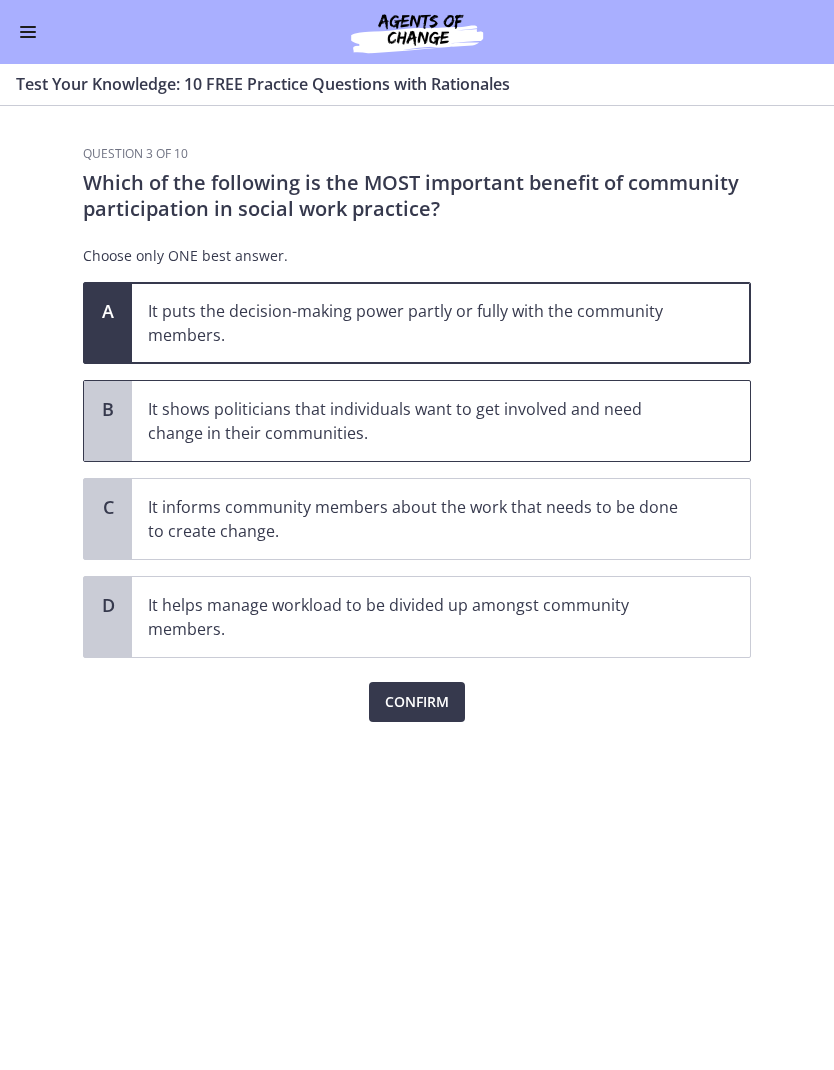 click on "It shows politicians that individuals want to get involved and need change in their communities." at bounding box center (421, 421) 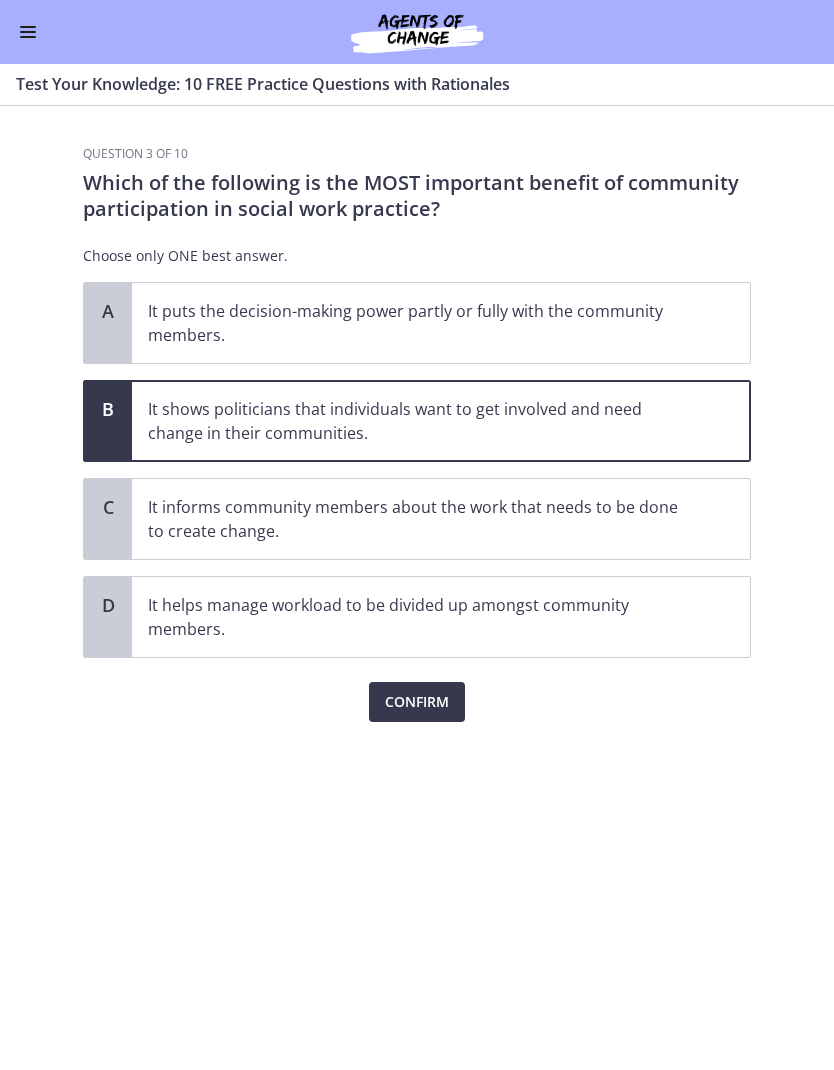 click on "Confirm" at bounding box center (417, 702) 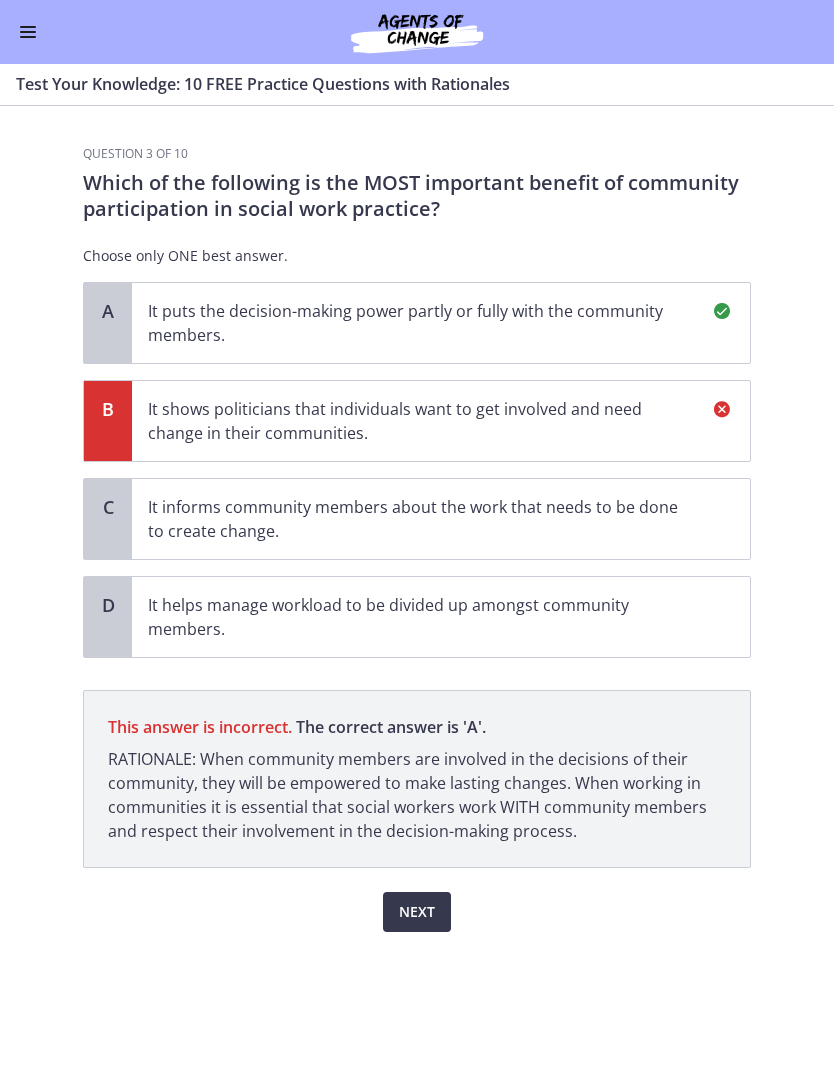 click on "It puts the decision-making power partly or fully with the community members." at bounding box center (441, 323) 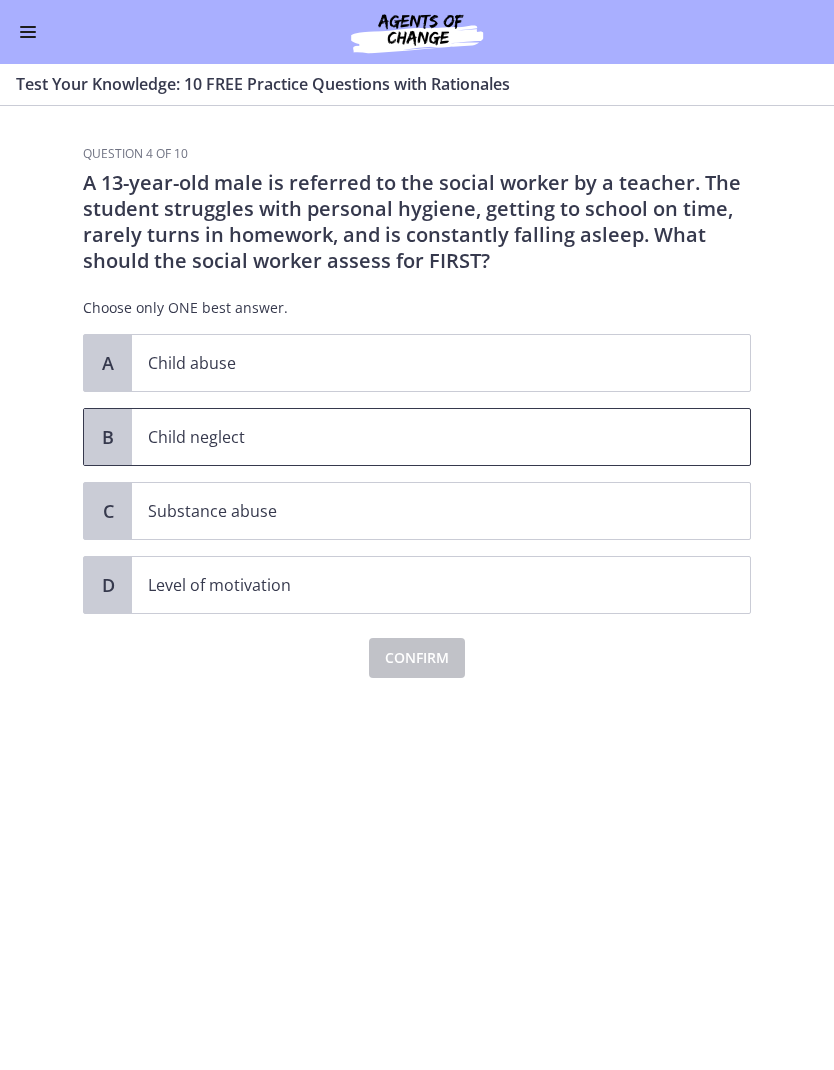 click on "Child neglect" at bounding box center [441, 437] 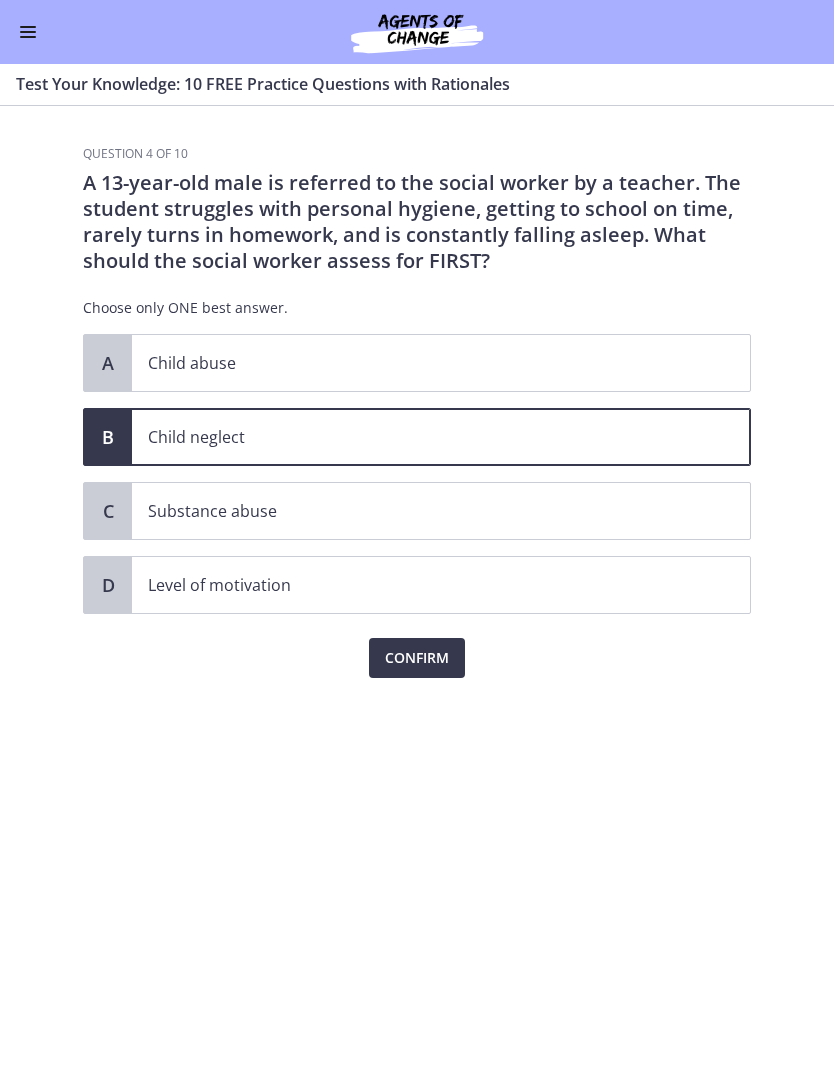 click on "Confirm" at bounding box center [417, 658] 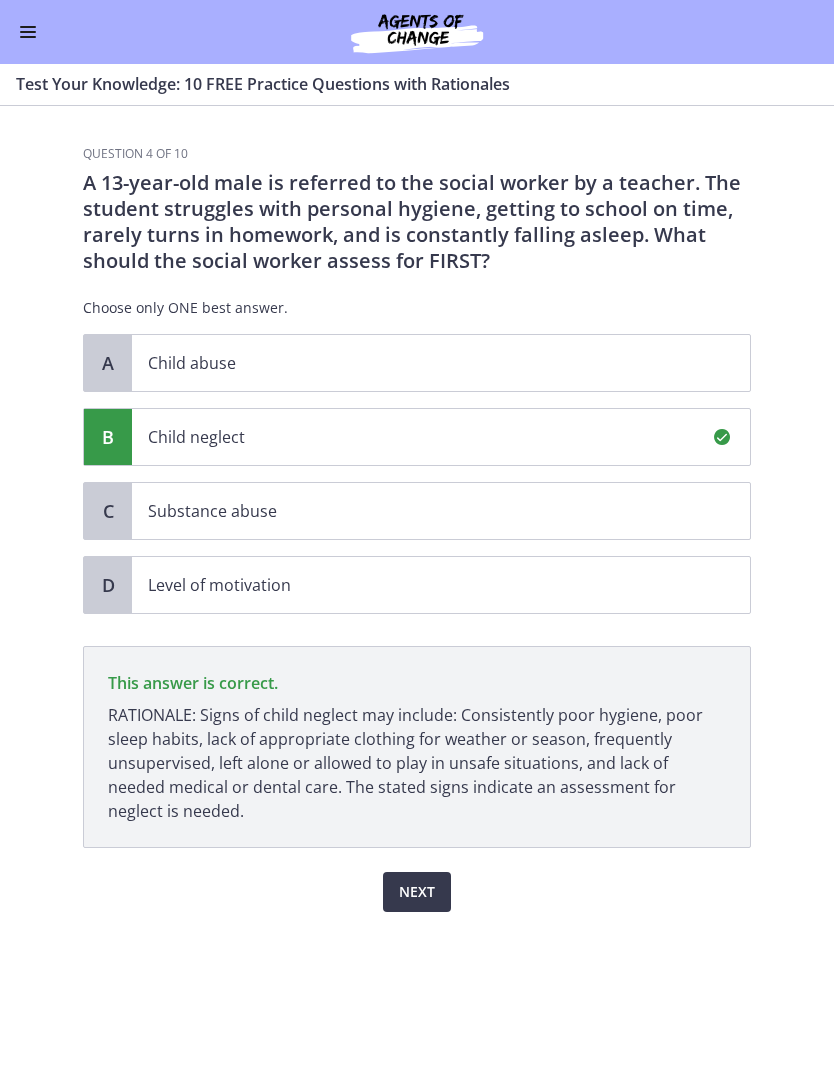 click on "Next" at bounding box center [417, 892] 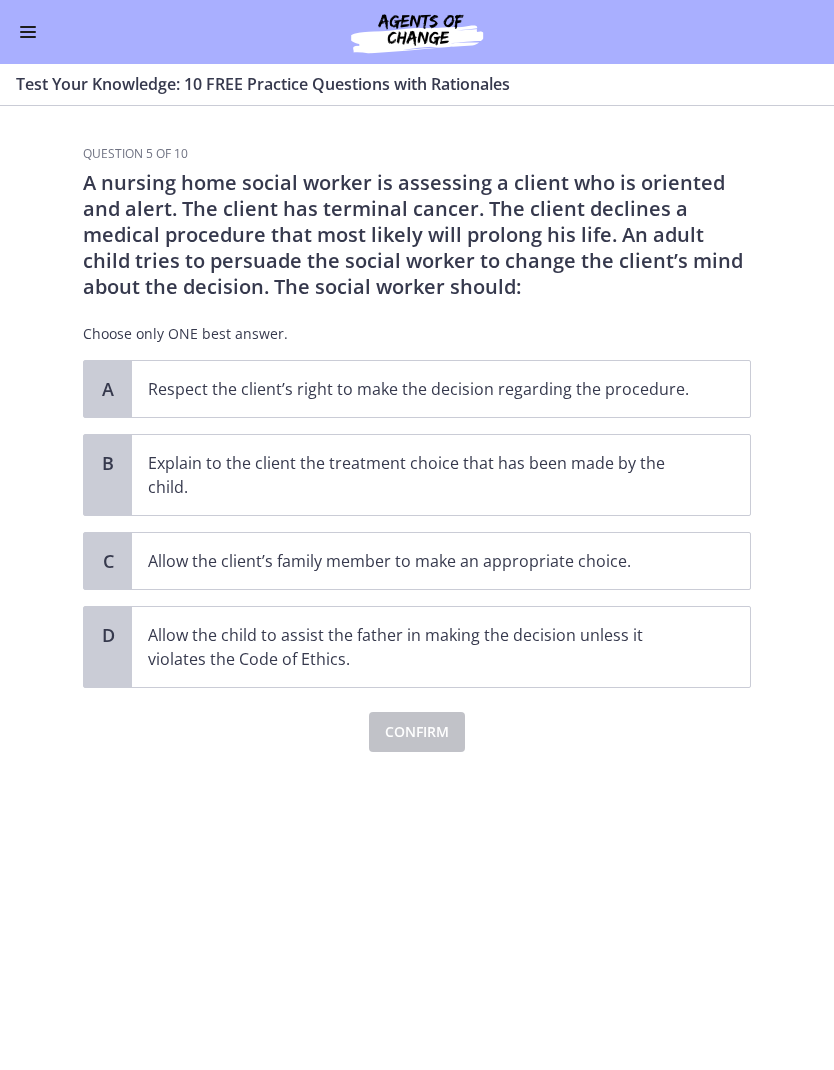 click on "Respect the client’s right to make the decision regarding the procedure." at bounding box center (421, 389) 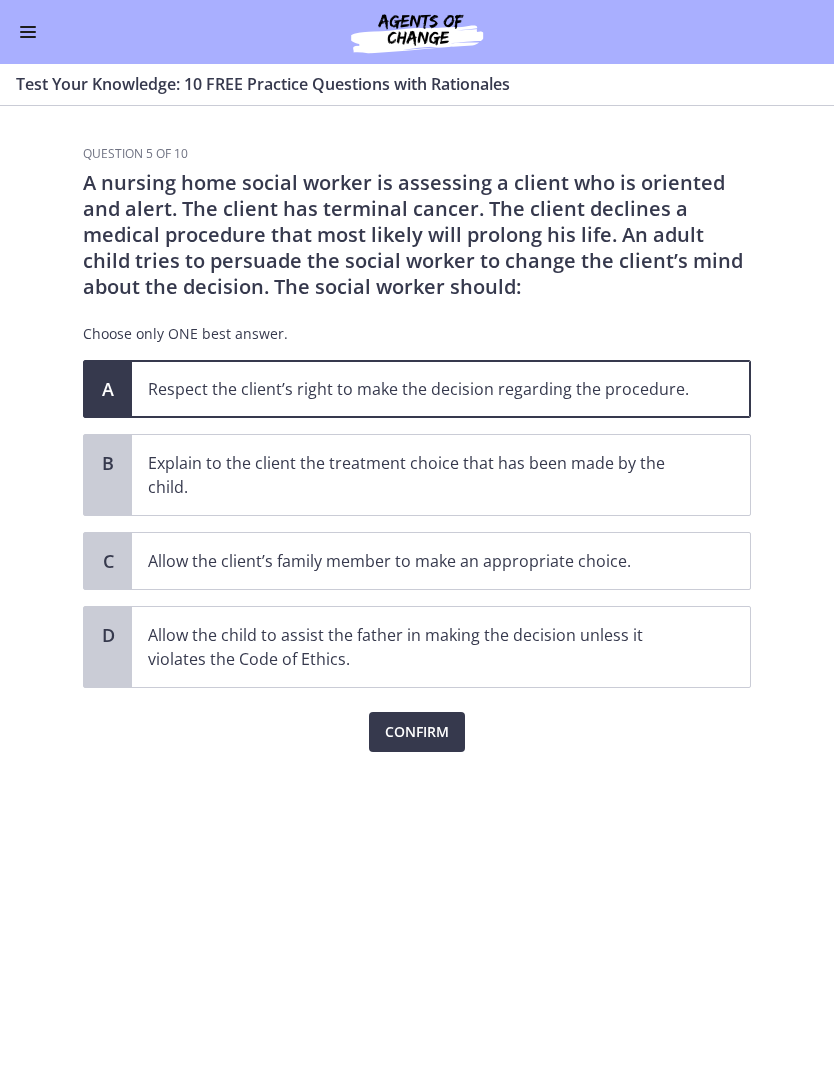 click on "Confirm" at bounding box center [417, 732] 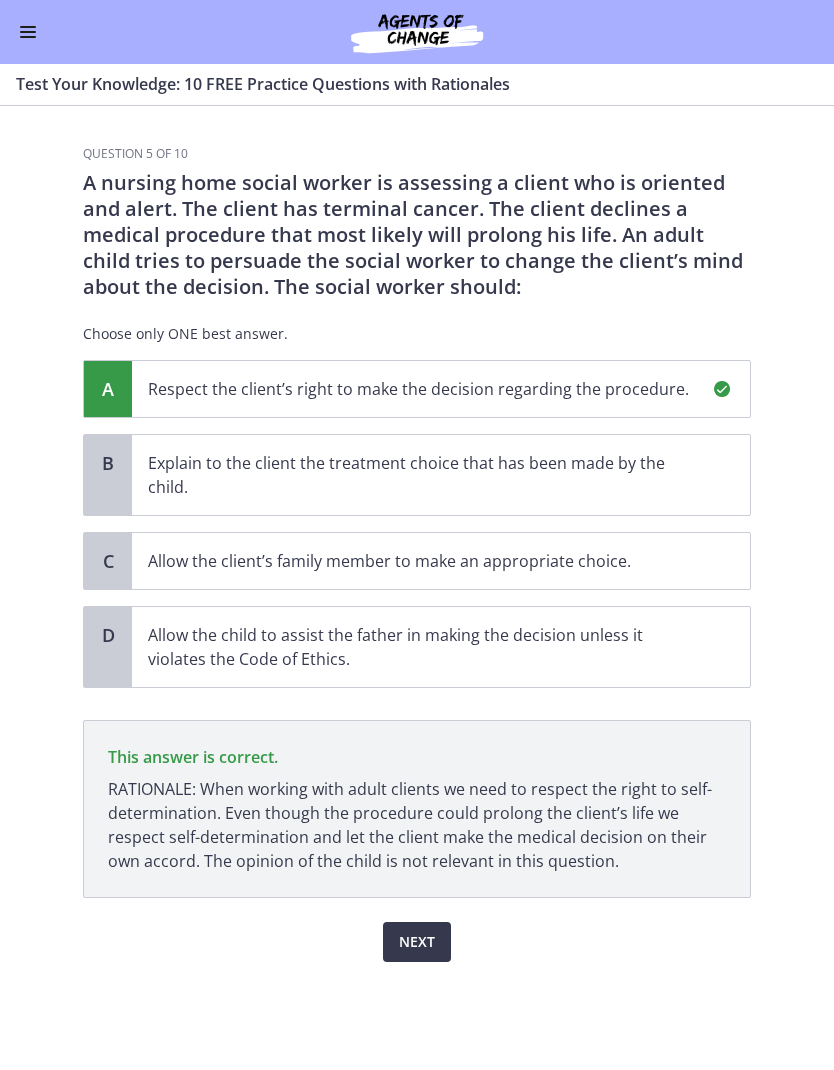 click on "Next" at bounding box center [417, 942] 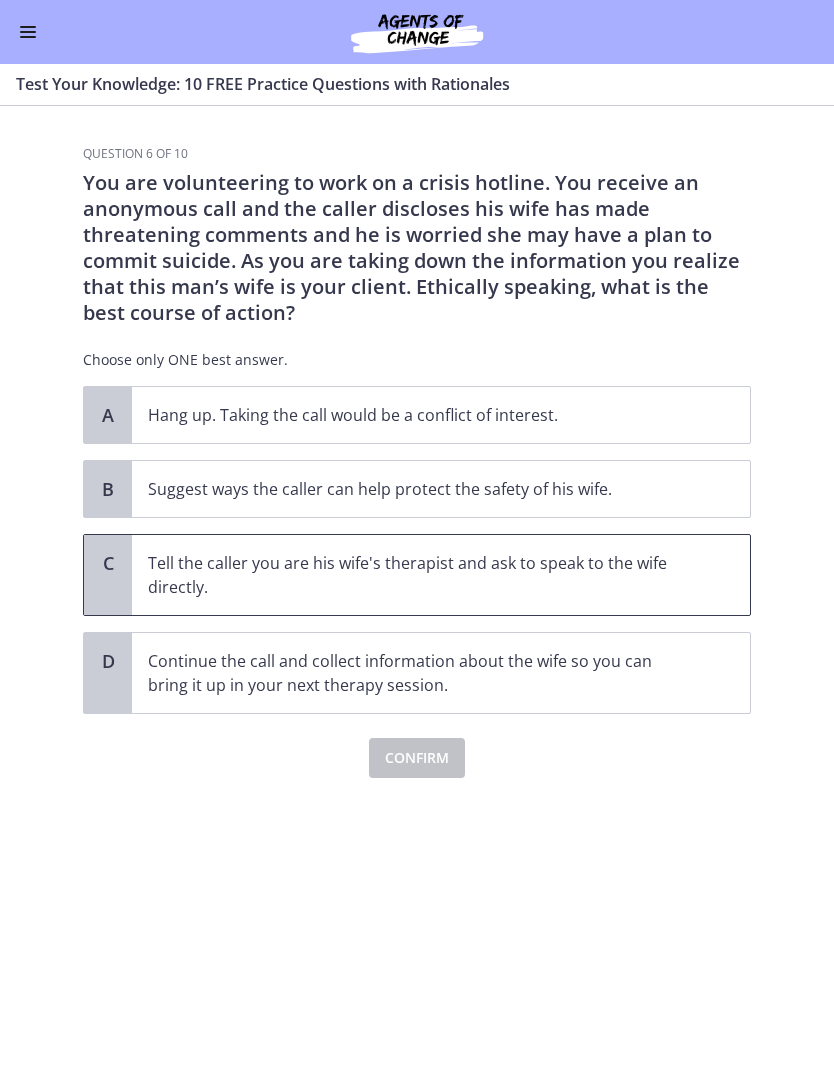 click on "Tell the caller you are his wife's therapist and ask to speak to the wife directly." at bounding box center (421, 575) 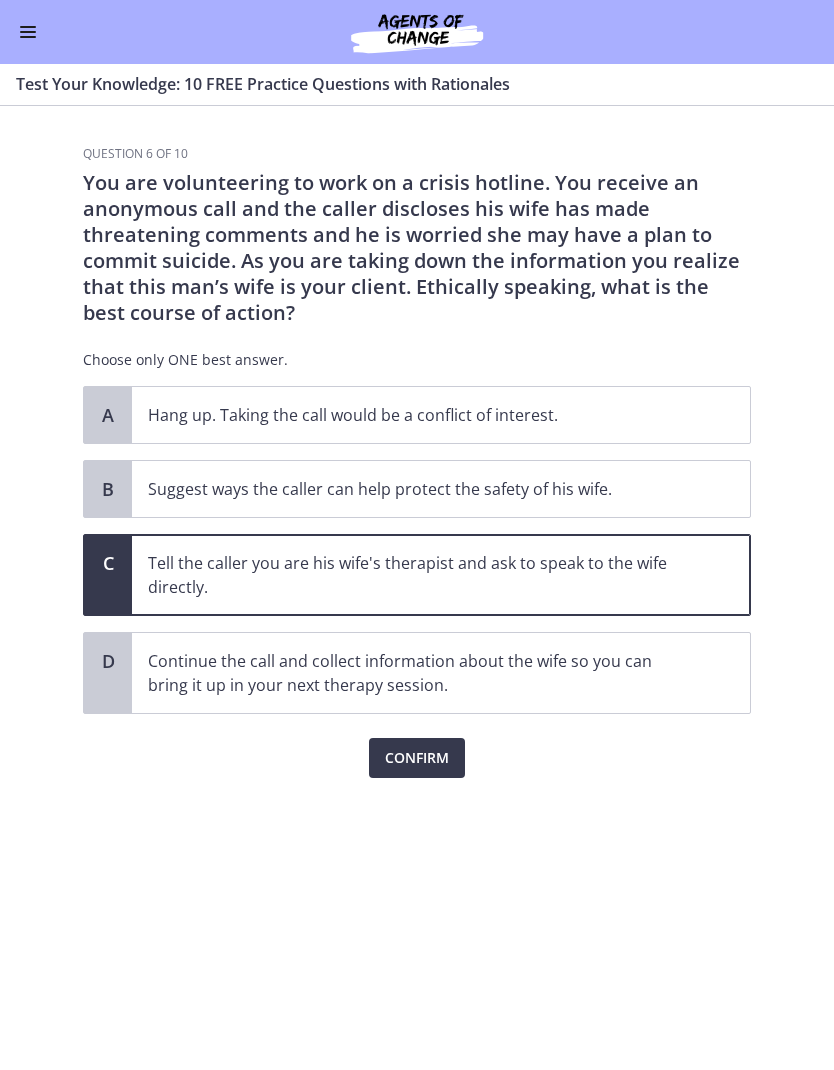 click on "Confirm" at bounding box center [417, 758] 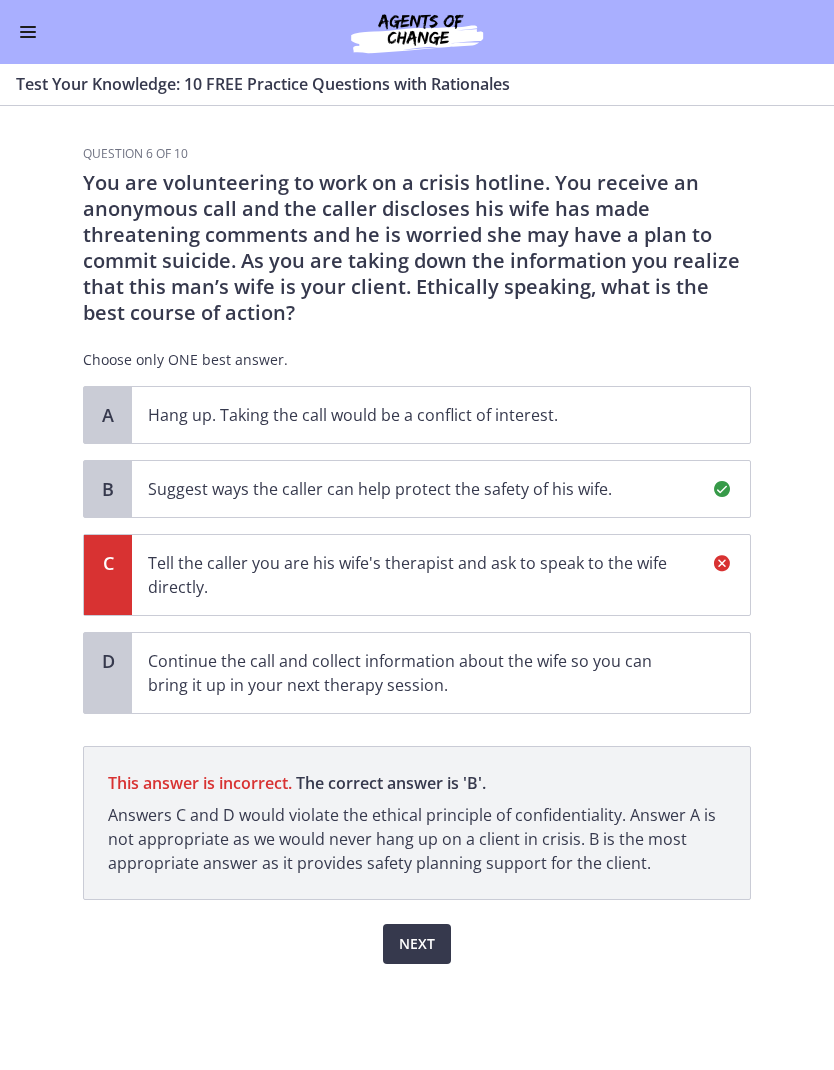 click on "Suggest ways the caller can help protect the safety of his wife." at bounding box center [421, 489] 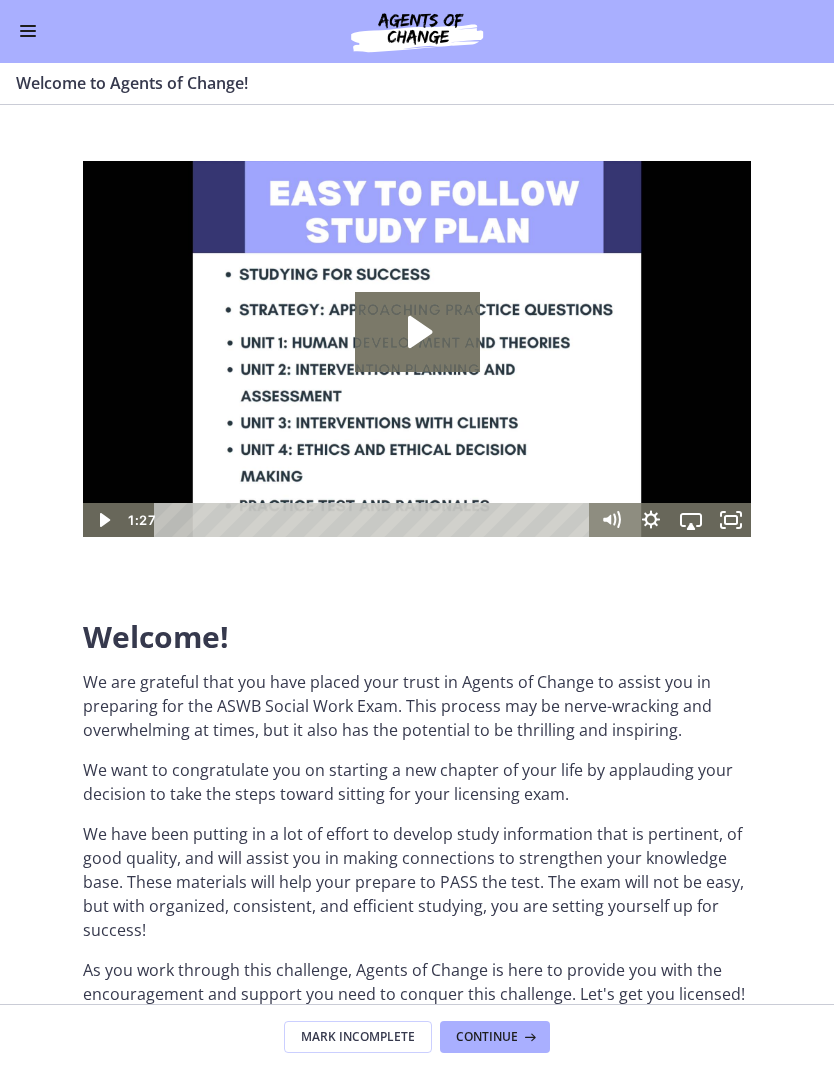scroll, scrollTop: 0, scrollLeft: 0, axis: both 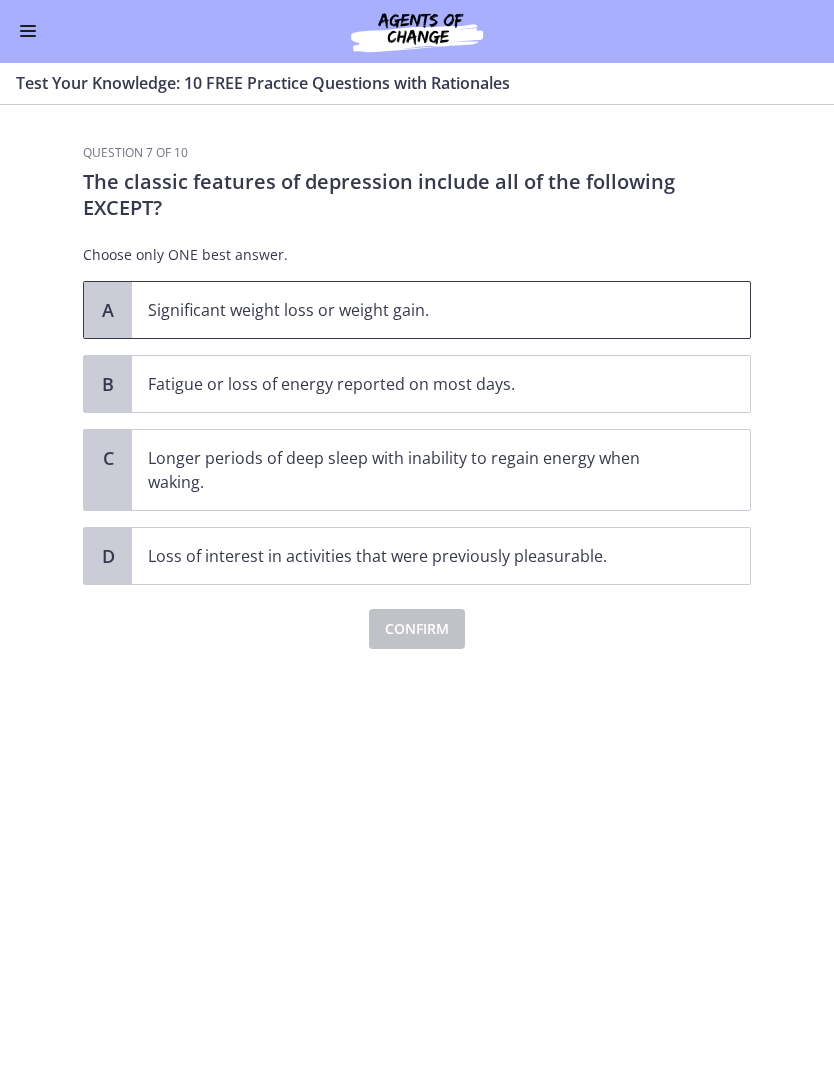 click on "Significant weight loss or weight gain." at bounding box center [441, 311] 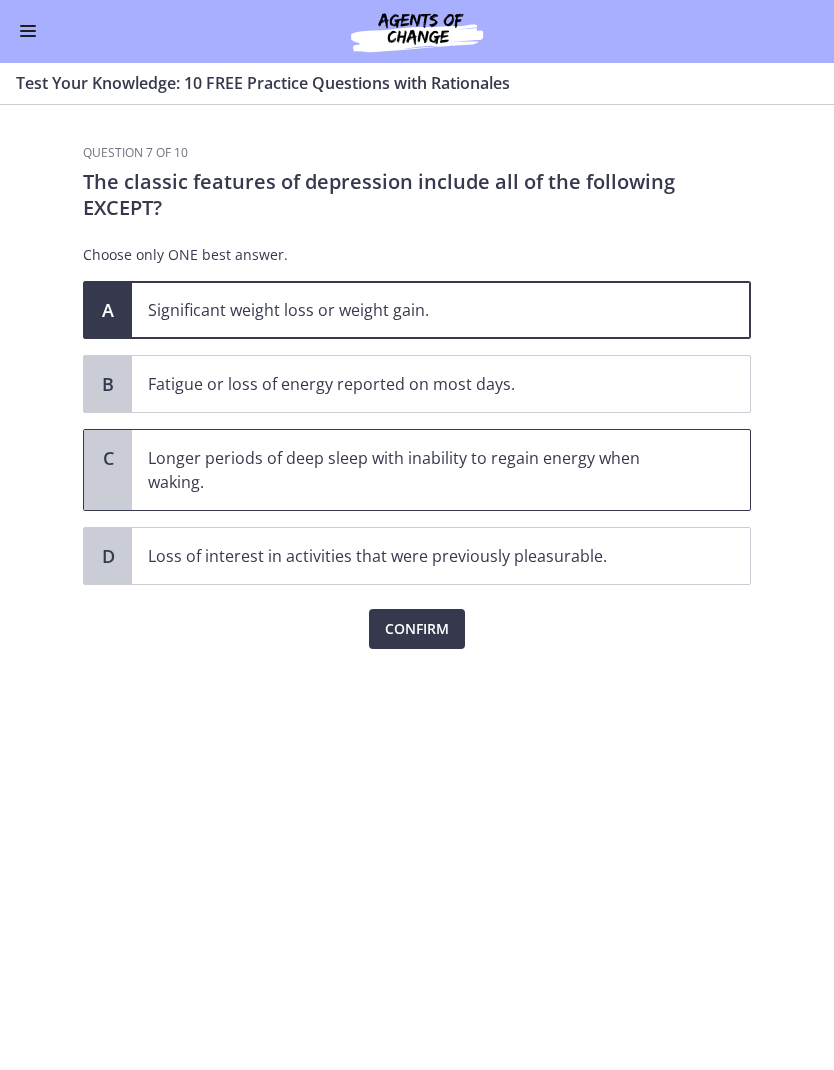 click on "Longer periods of deep sleep with inability to regain energy when waking." at bounding box center (421, 471) 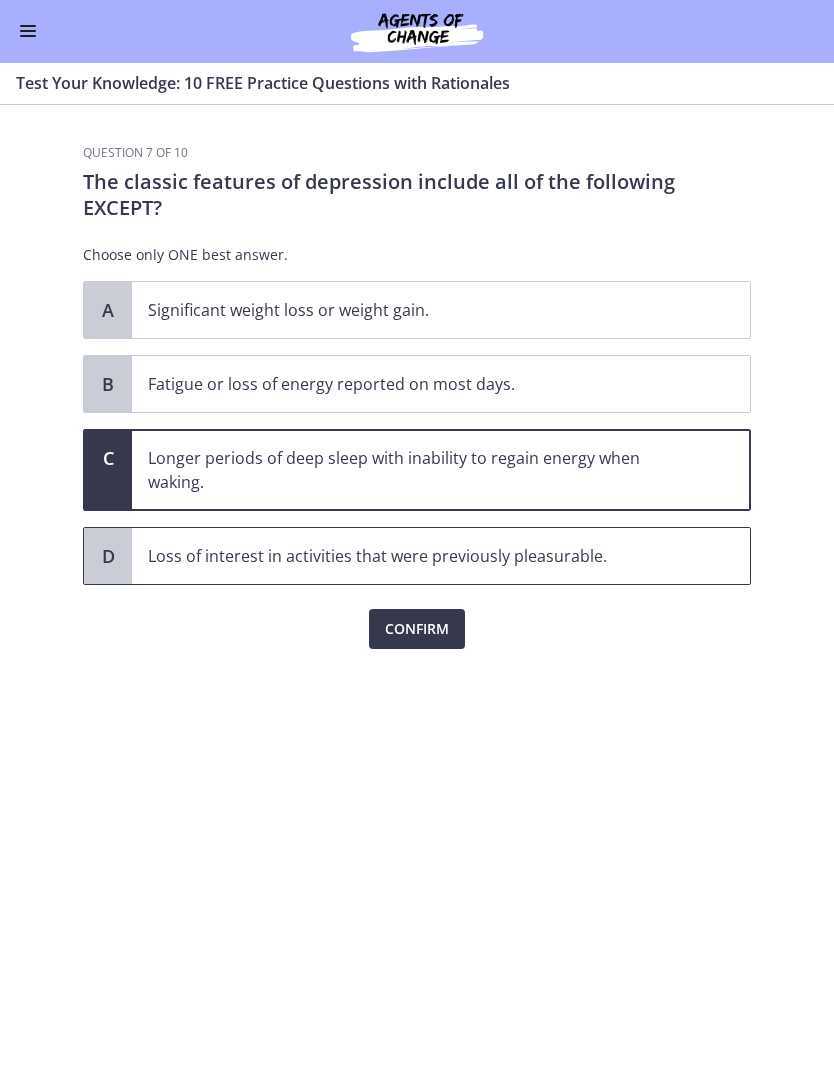 click on "Loss of interest in activities that were previously pleasurable." at bounding box center (421, 557) 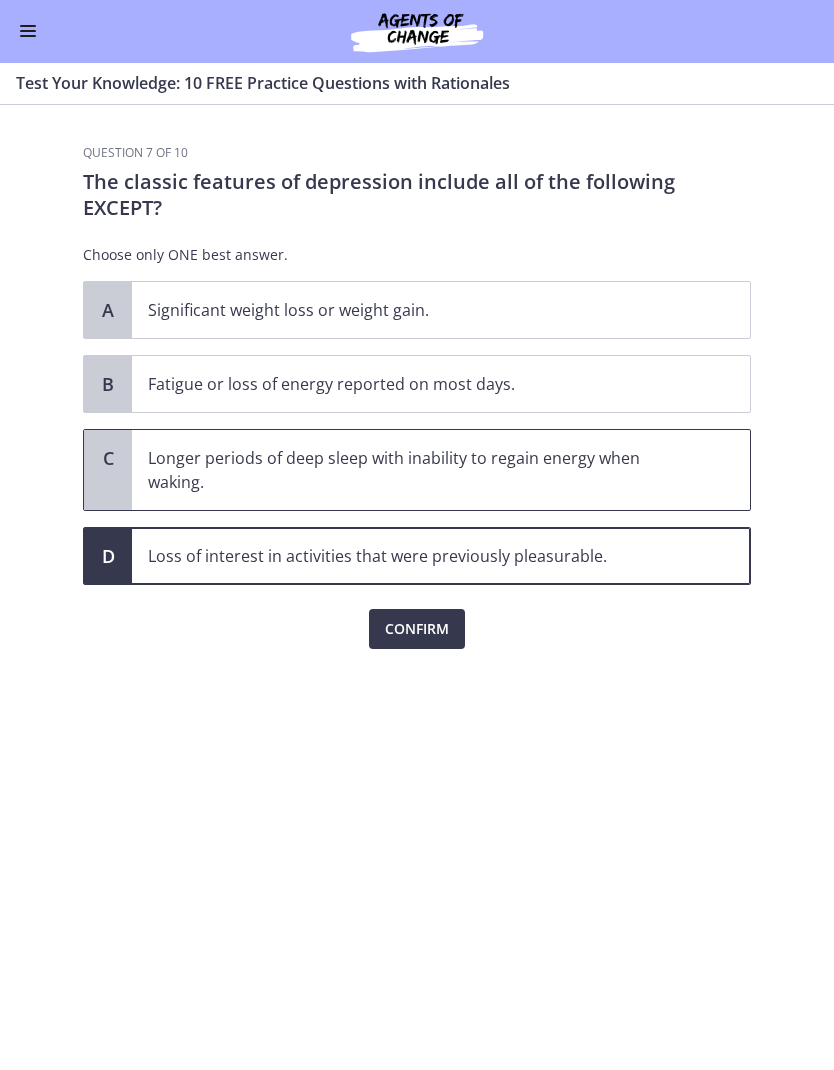 click on "Longer periods of deep sleep with inability to regain energy when waking." at bounding box center (421, 471) 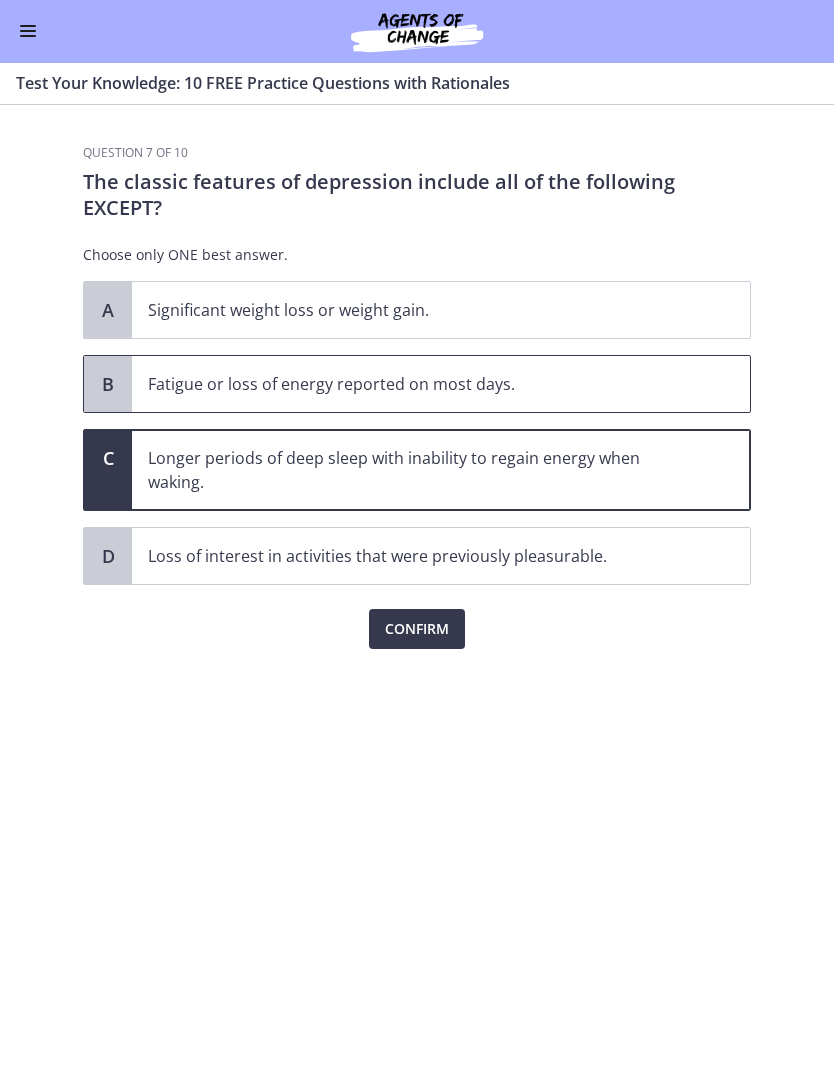 click on "Fatigue or loss of energy reported on most days." at bounding box center (441, 385) 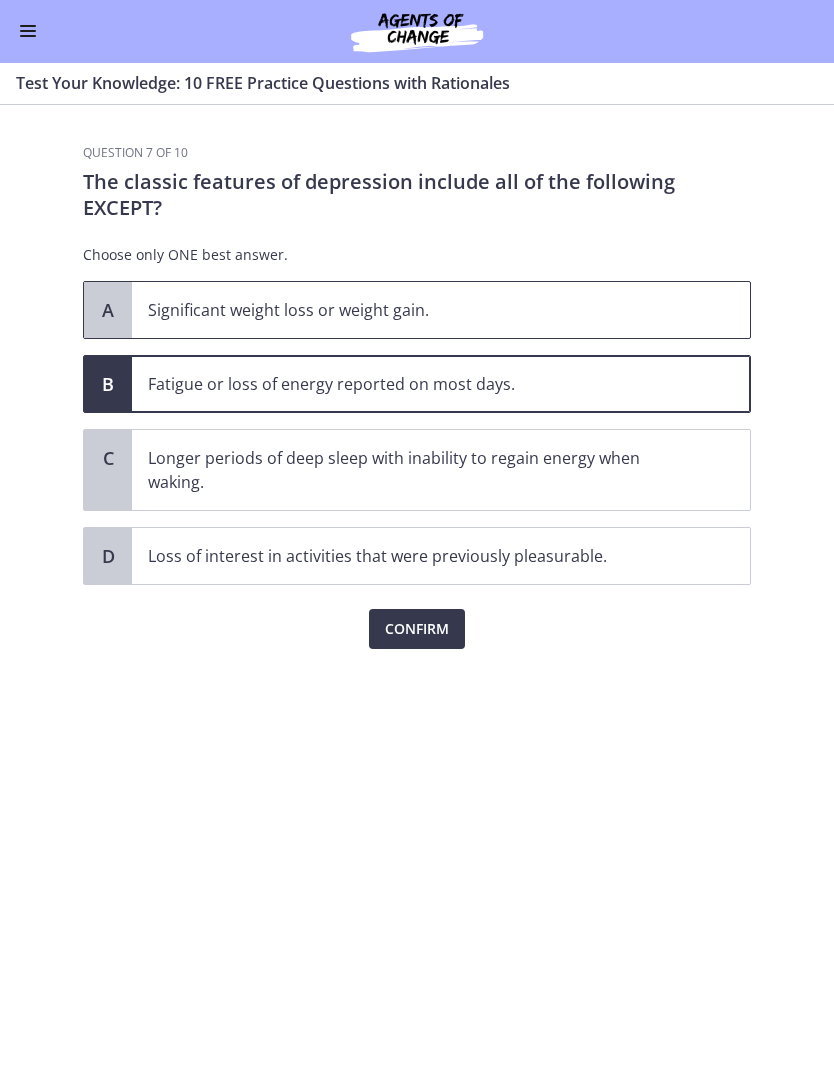 click on "Significant weight loss or weight gain." at bounding box center (441, 311) 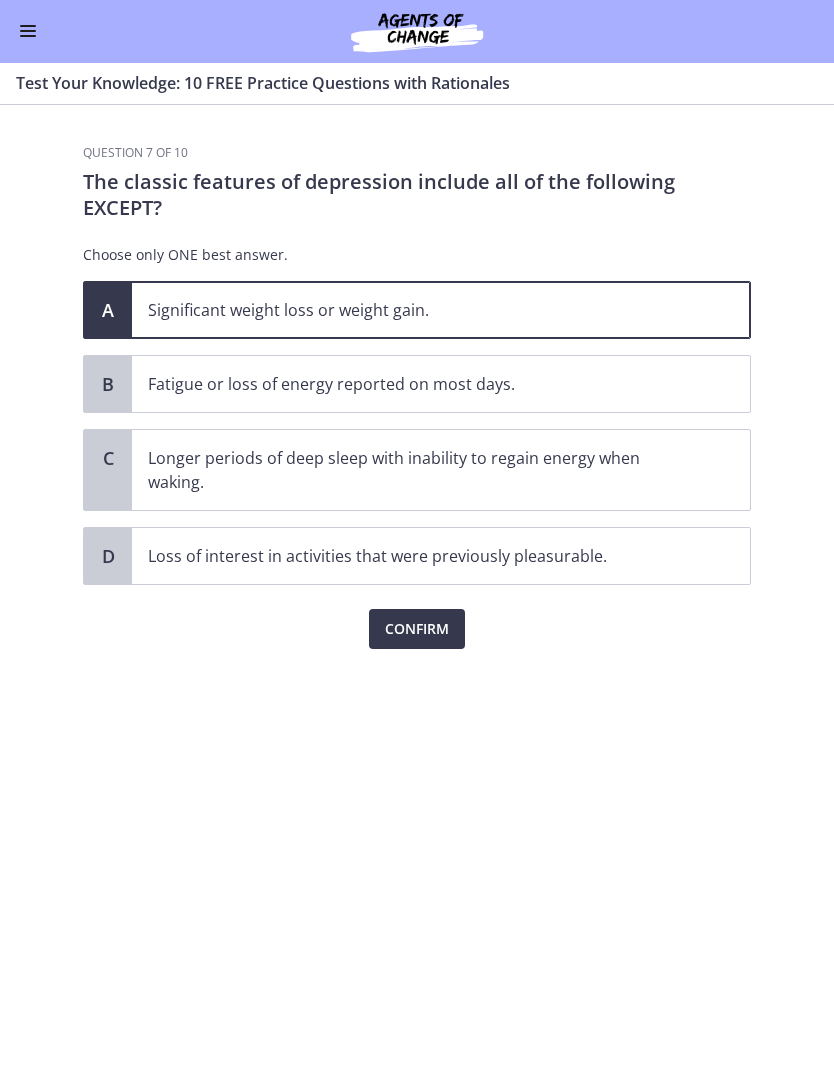 click on "Confirm" at bounding box center [417, 630] 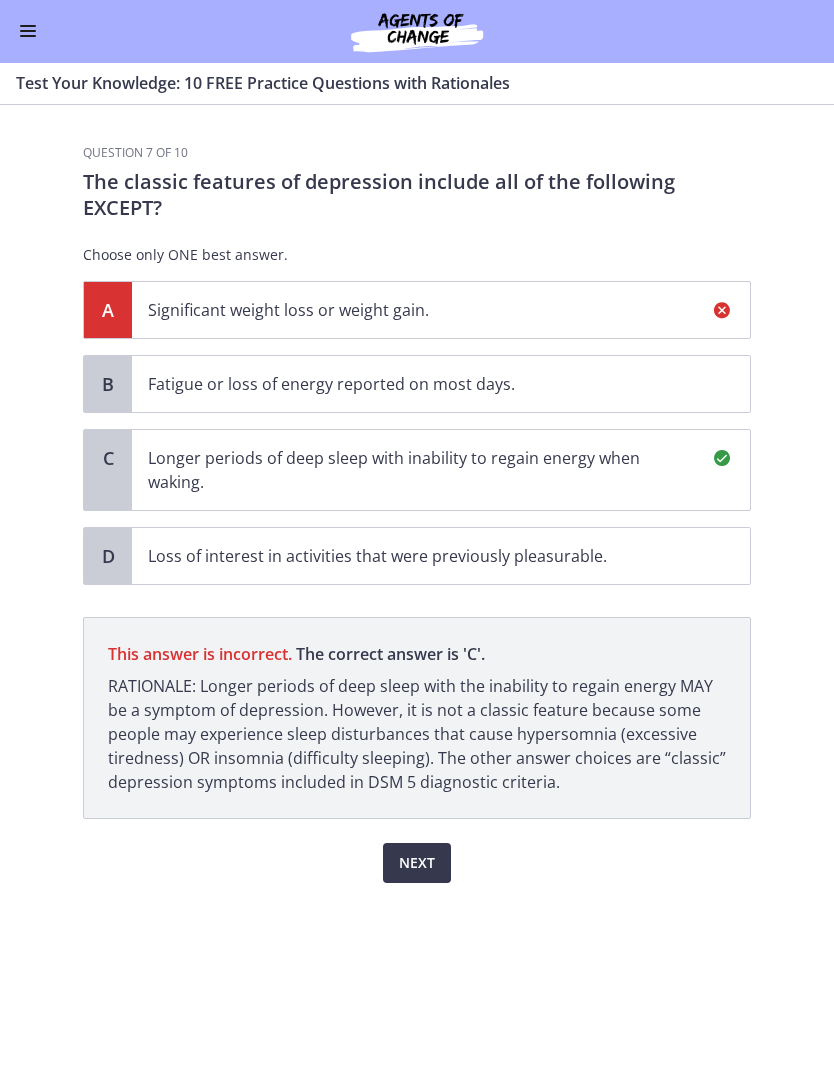 click on "Longer periods of deep sleep with inability to regain energy when waking." at bounding box center (421, 471) 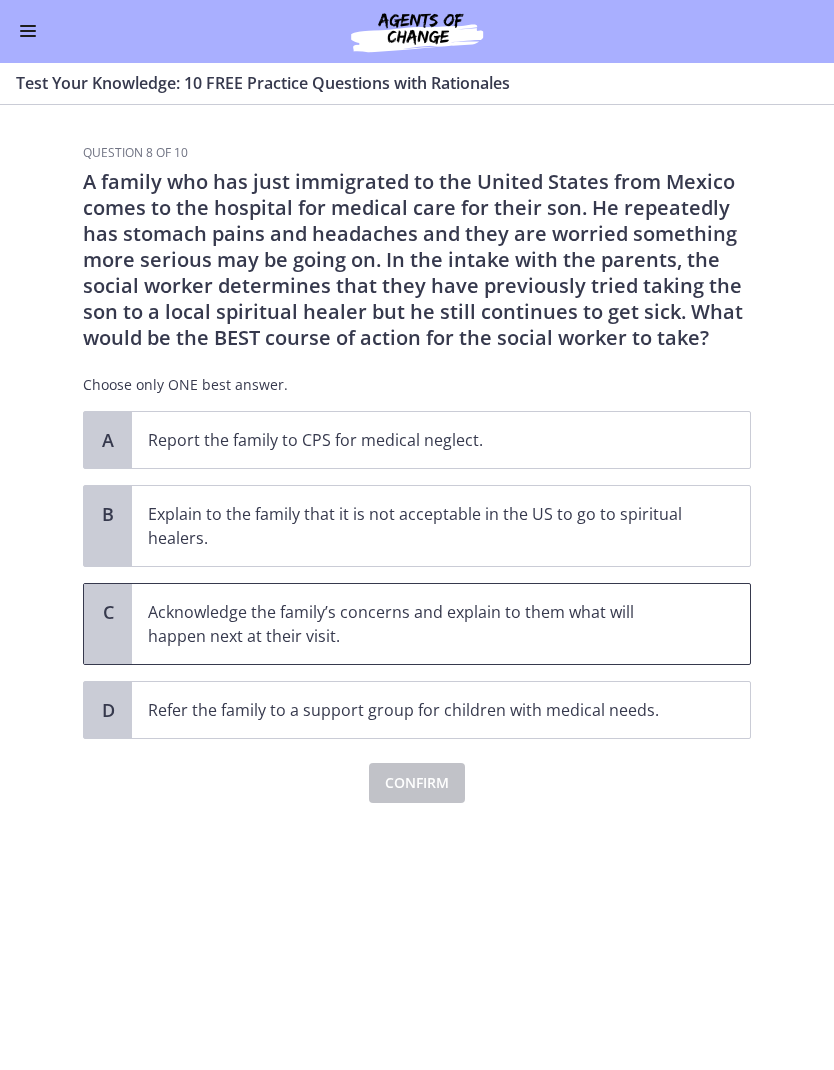 click on "Acknowledge the family’s concerns and explain to them what will happen next at their visit." at bounding box center [421, 625] 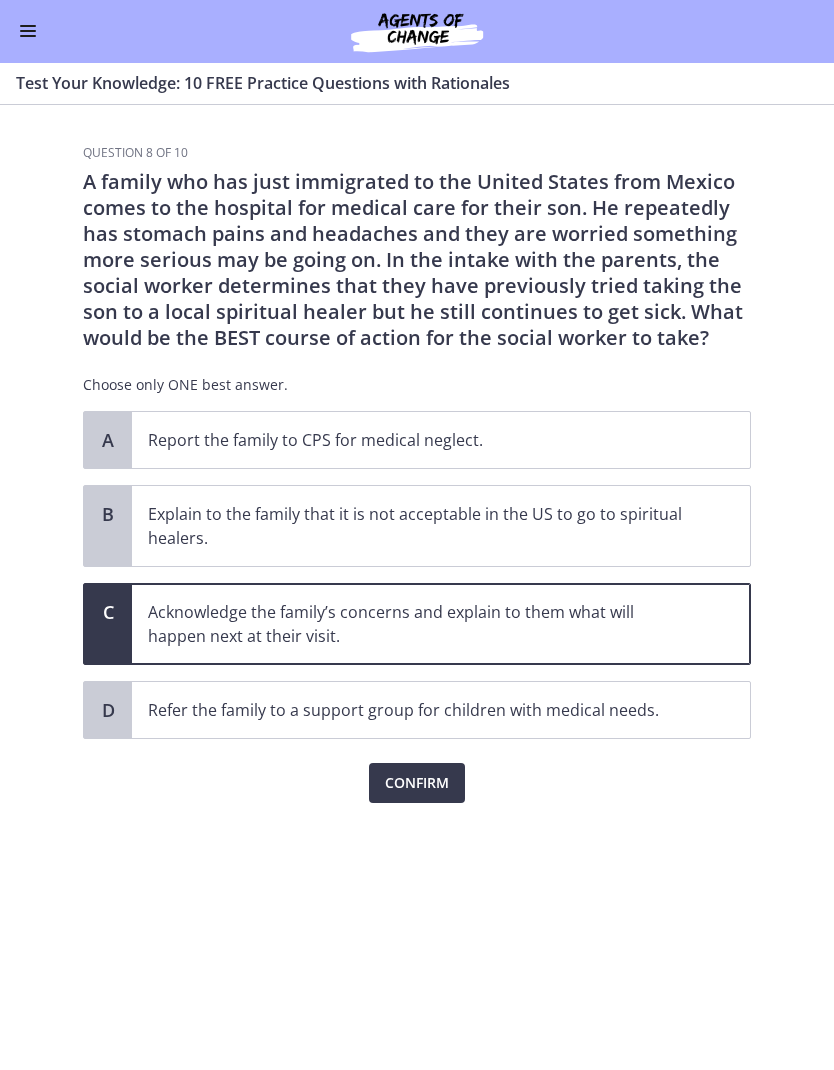 click on "Confirm" at bounding box center [417, 784] 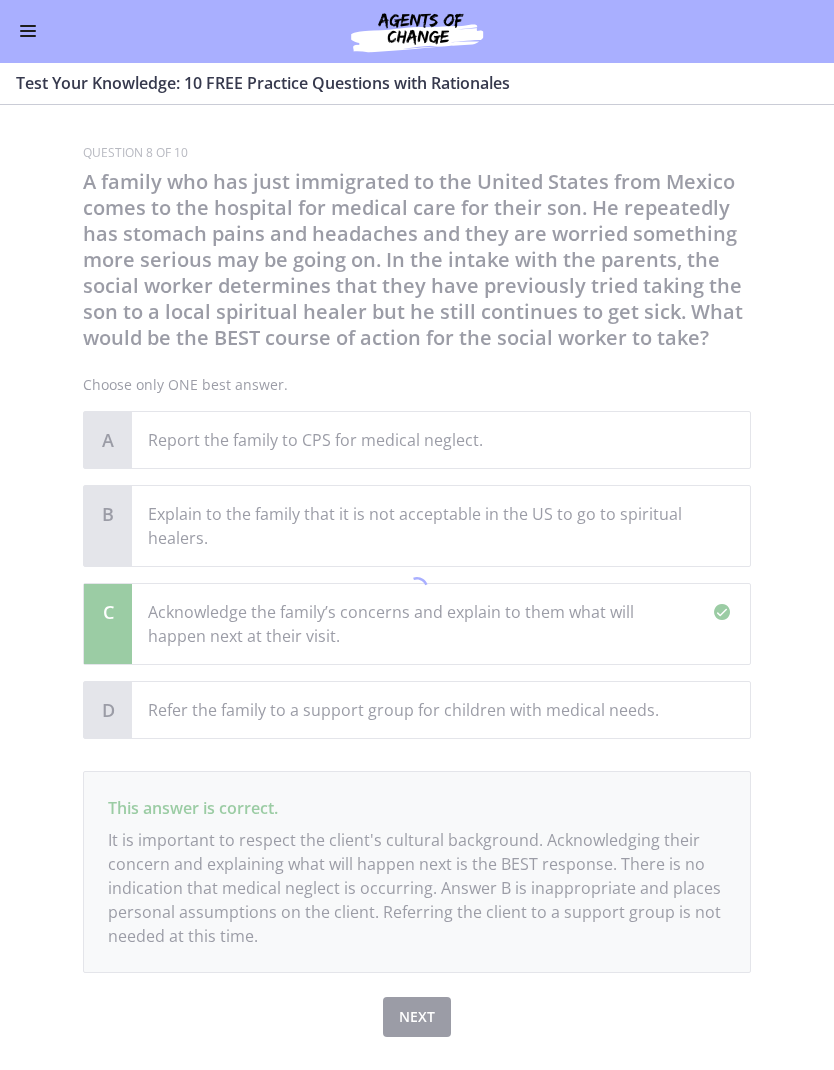 scroll, scrollTop: 48, scrollLeft: 0, axis: vertical 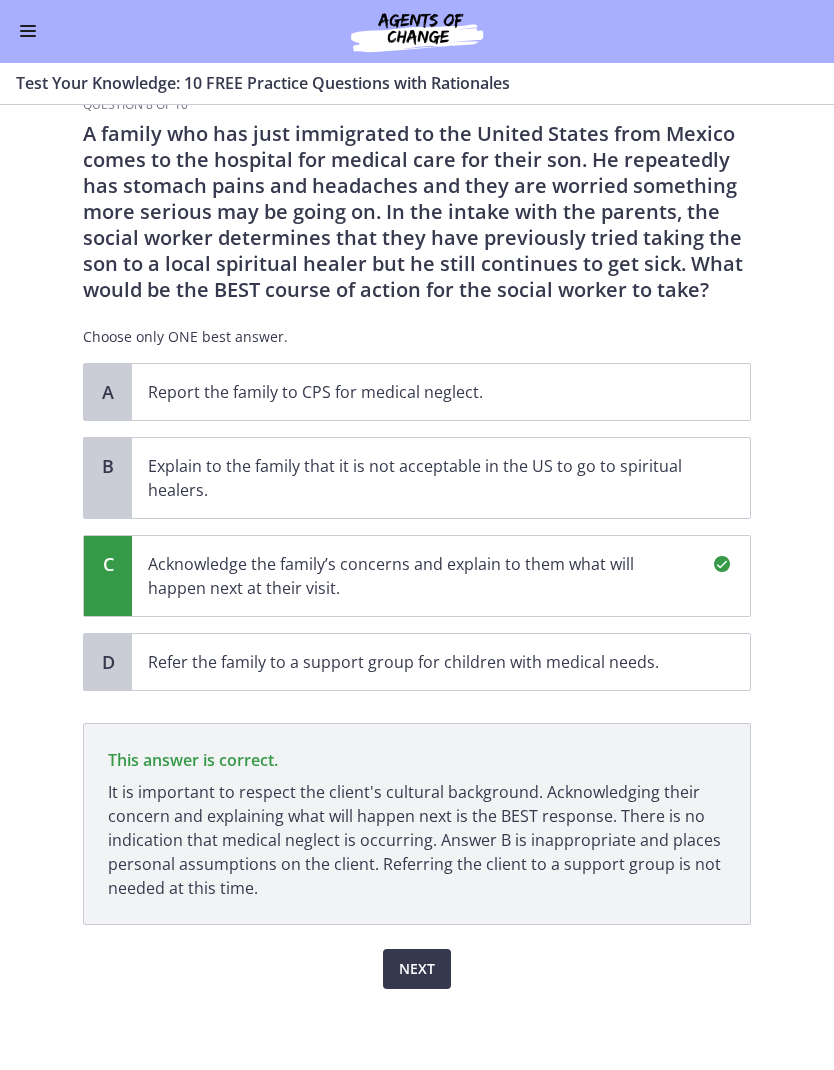 click on "Next" at bounding box center [417, 970] 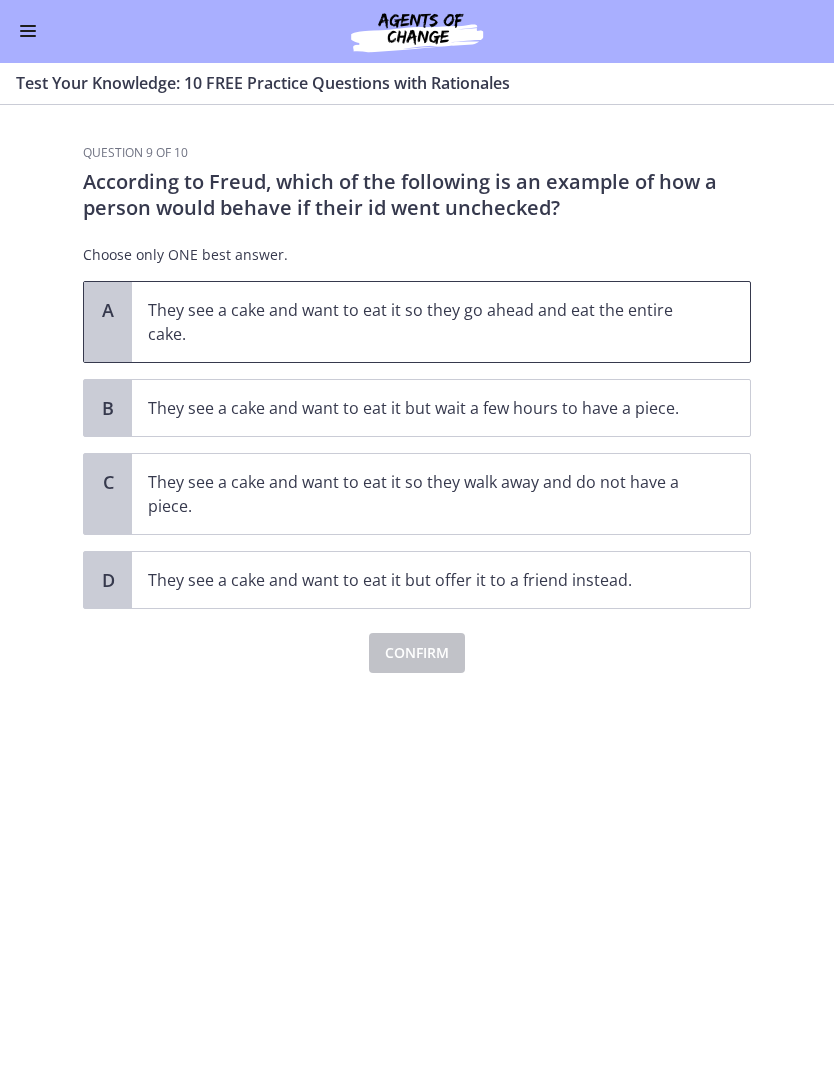 click on "They see a cake and want to eat it so they go ahead and eat the entire cake." at bounding box center [421, 323] 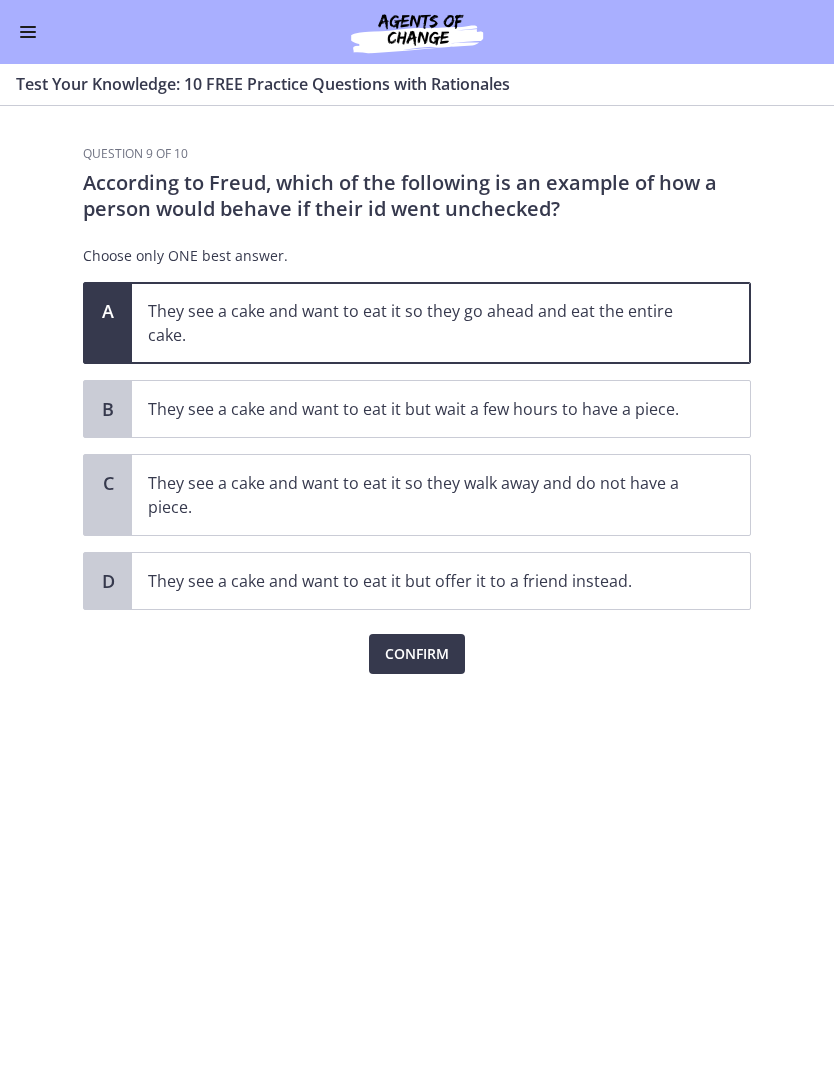 click on "Confirm" at bounding box center [417, 654] 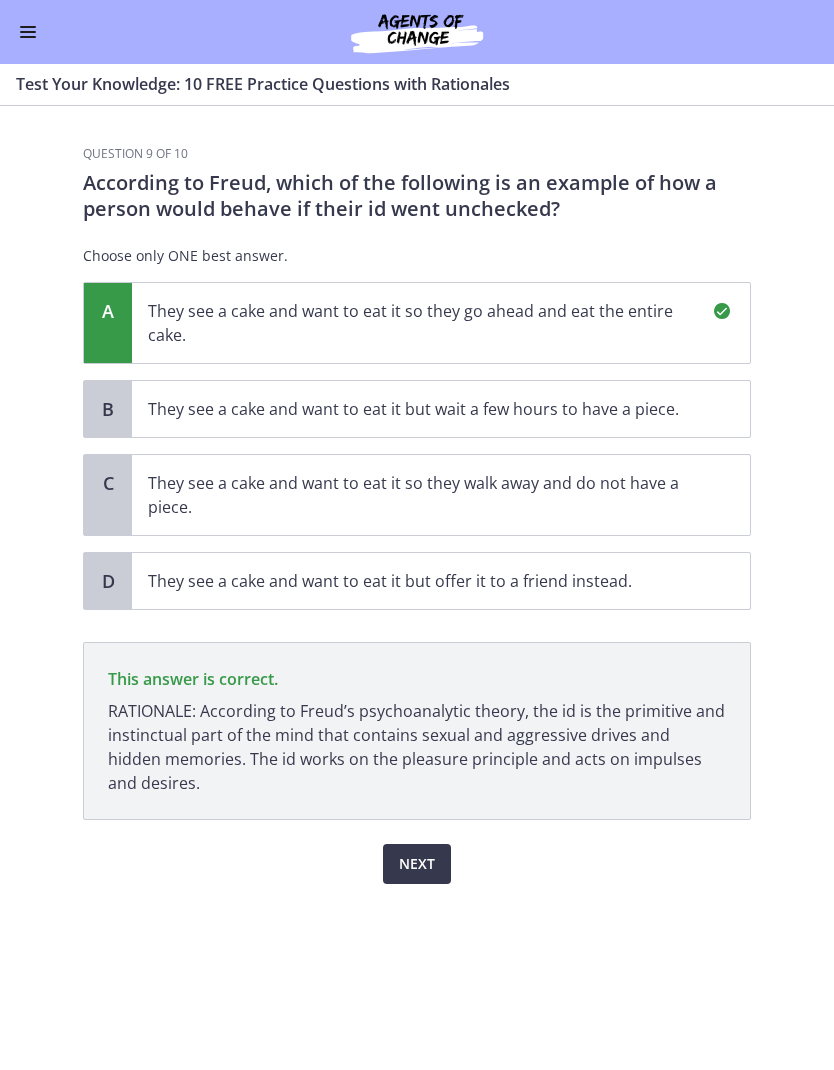 click on "Next" at bounding box center (417, 864) 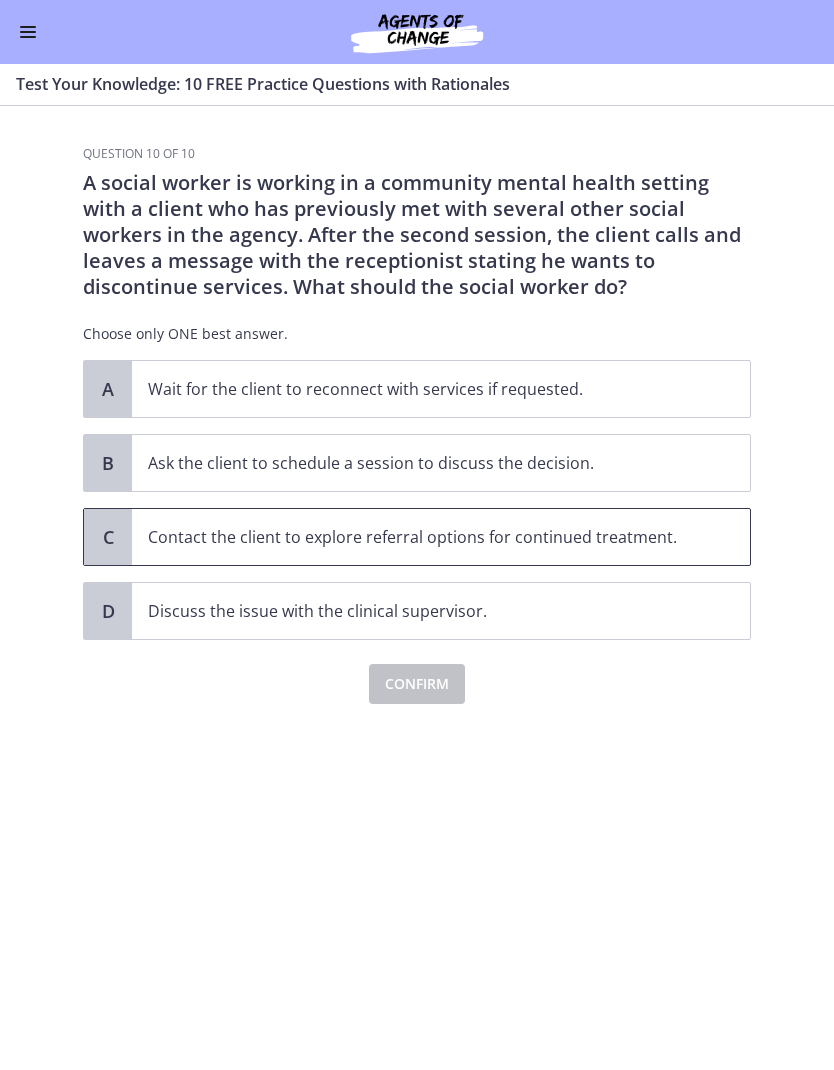 click on "Contact the client to explore referral options for continued treatment." at bounding box center (421, 537) 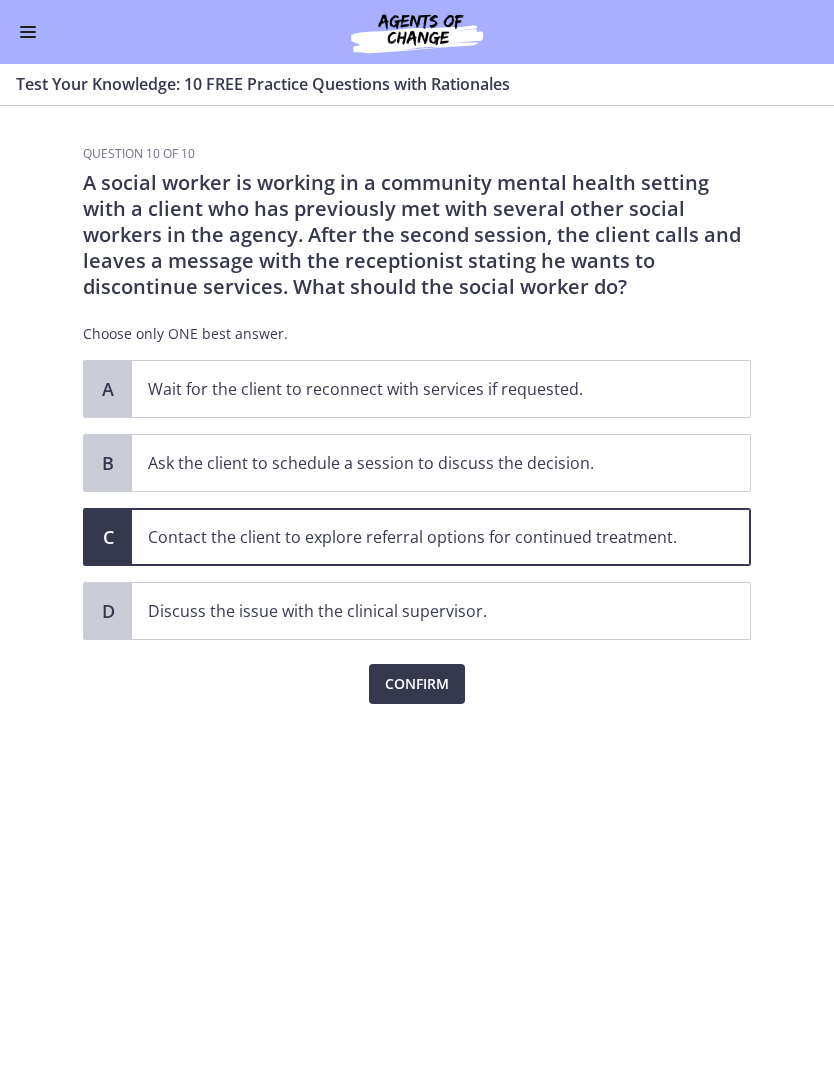 click on "Confirm" at bounding box center (417, 684) 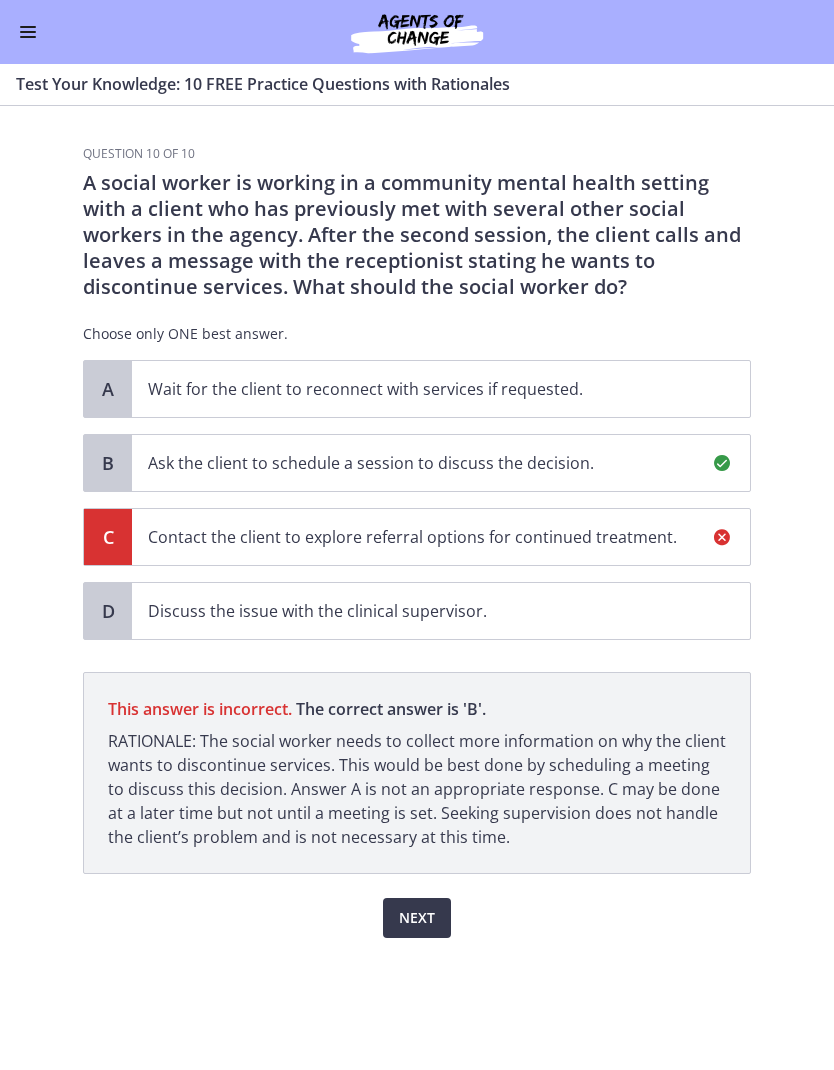 click on "Ask the client to schedule a session to discuss the decision." at bounding box center [421, 463] 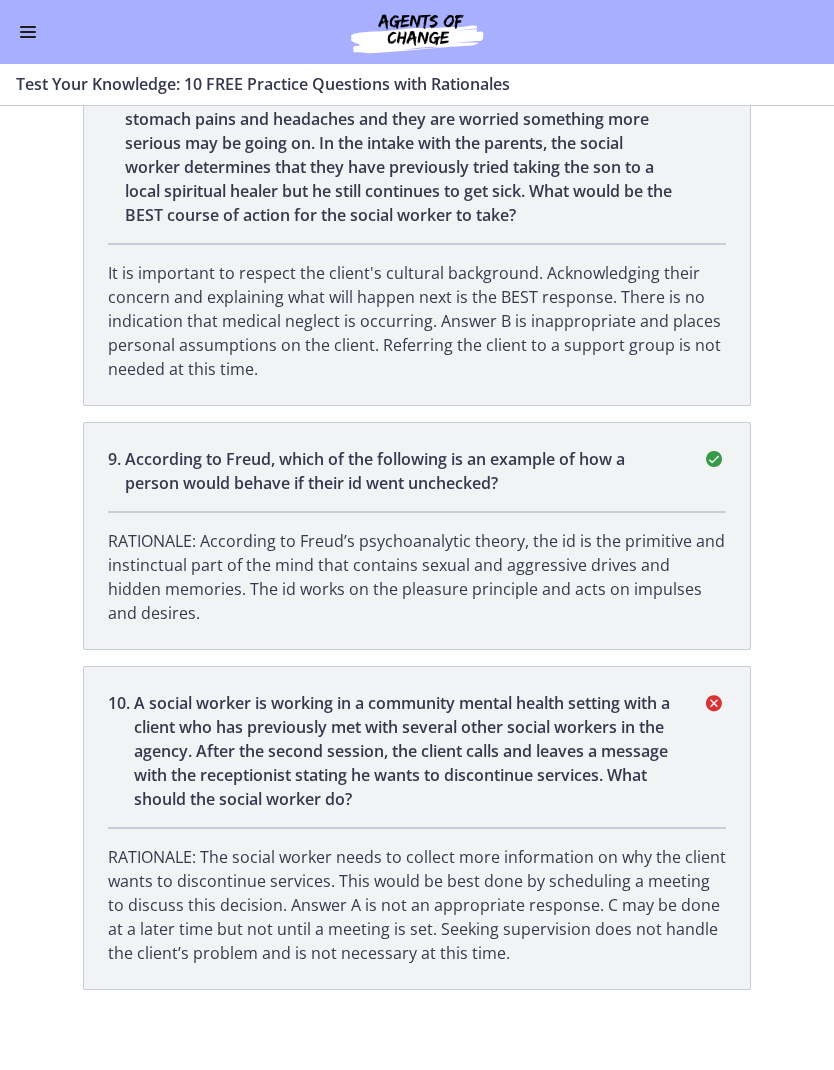 scroll, scrollTop: 2596, scrollLeft: 0, axis: vertical 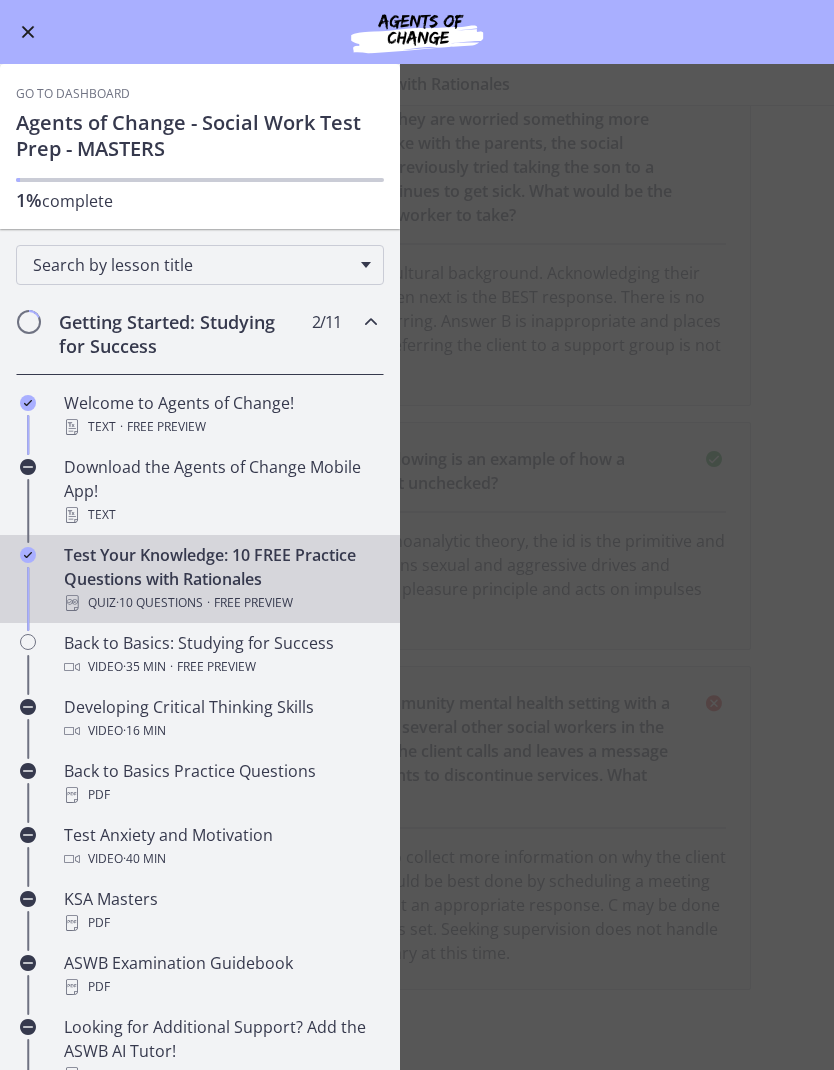 click at bounding box center [28, 467] 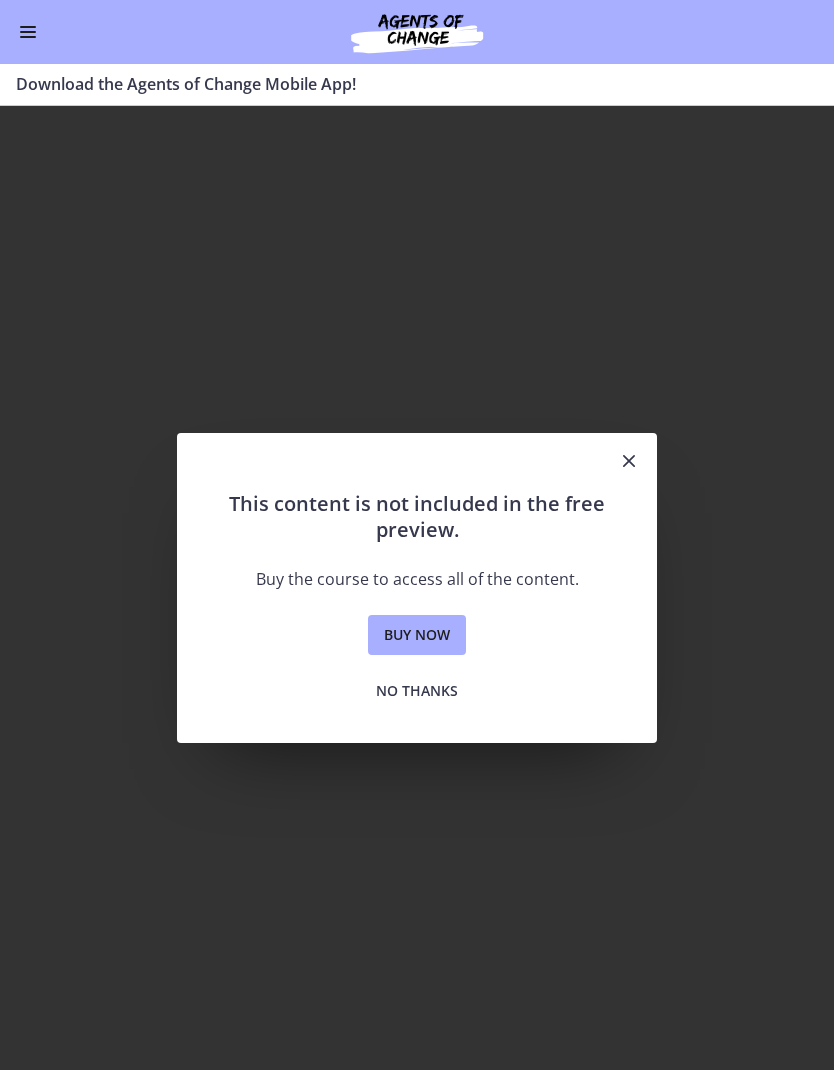scroll, scrollTop: 0, scrollLeft: 0, axis: both 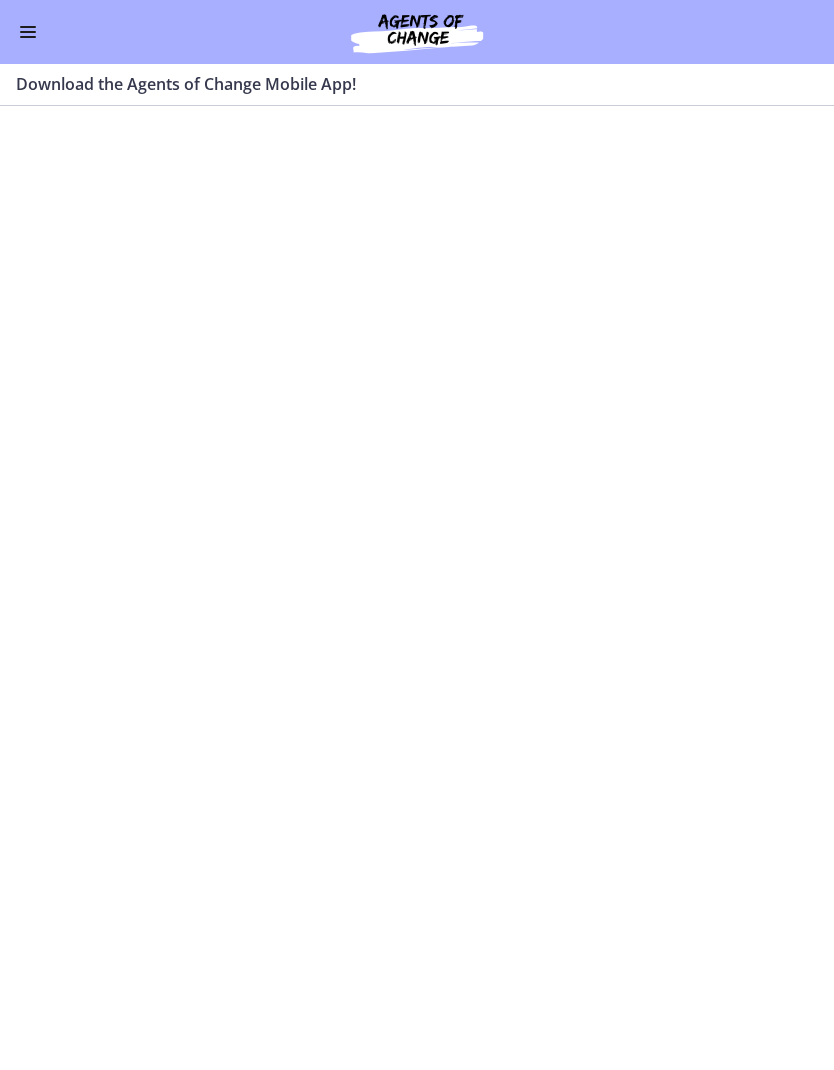 click at bounding box center (28, 32) 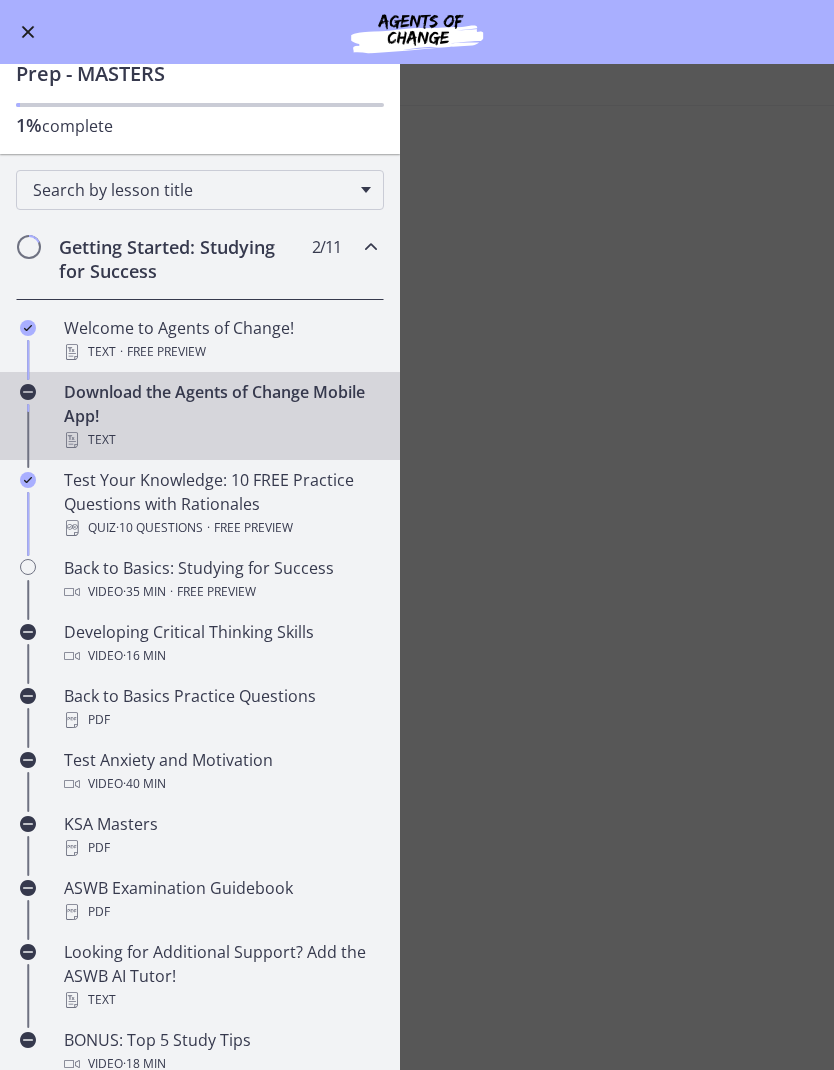 scroll, scrollTop: 81, scrollLeft: 0, axis: vertical 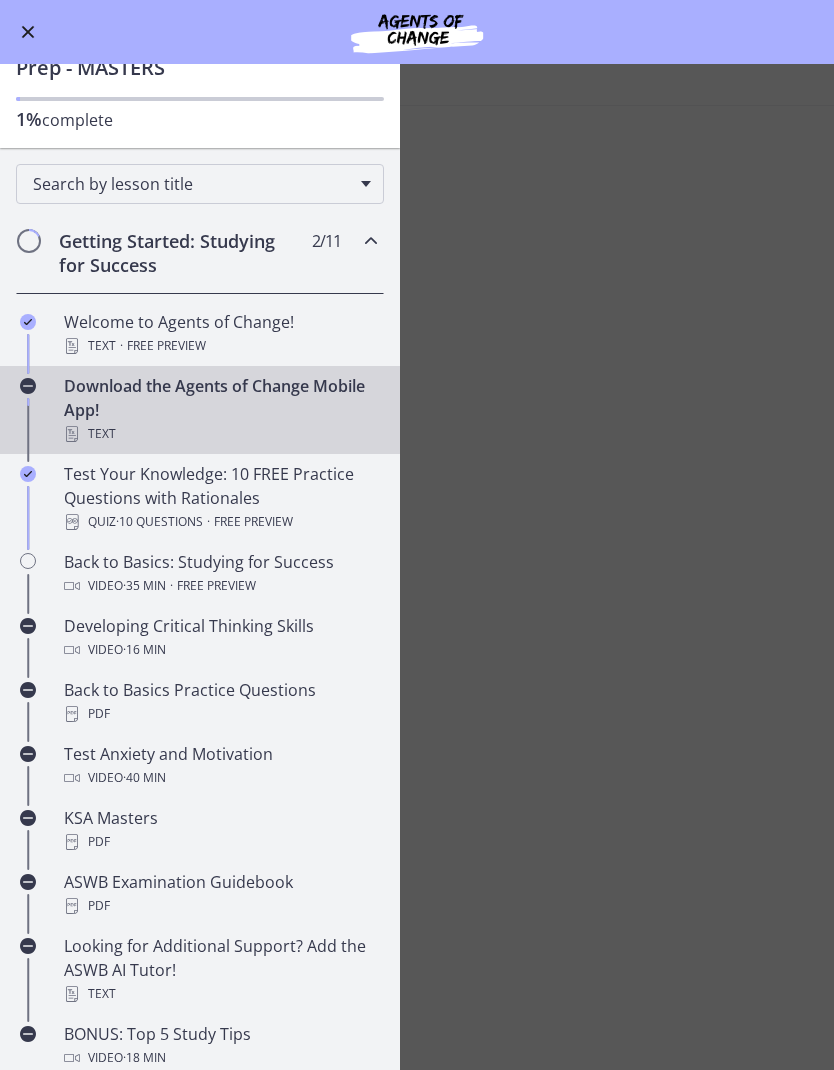 click at bounding box center [28, 474] 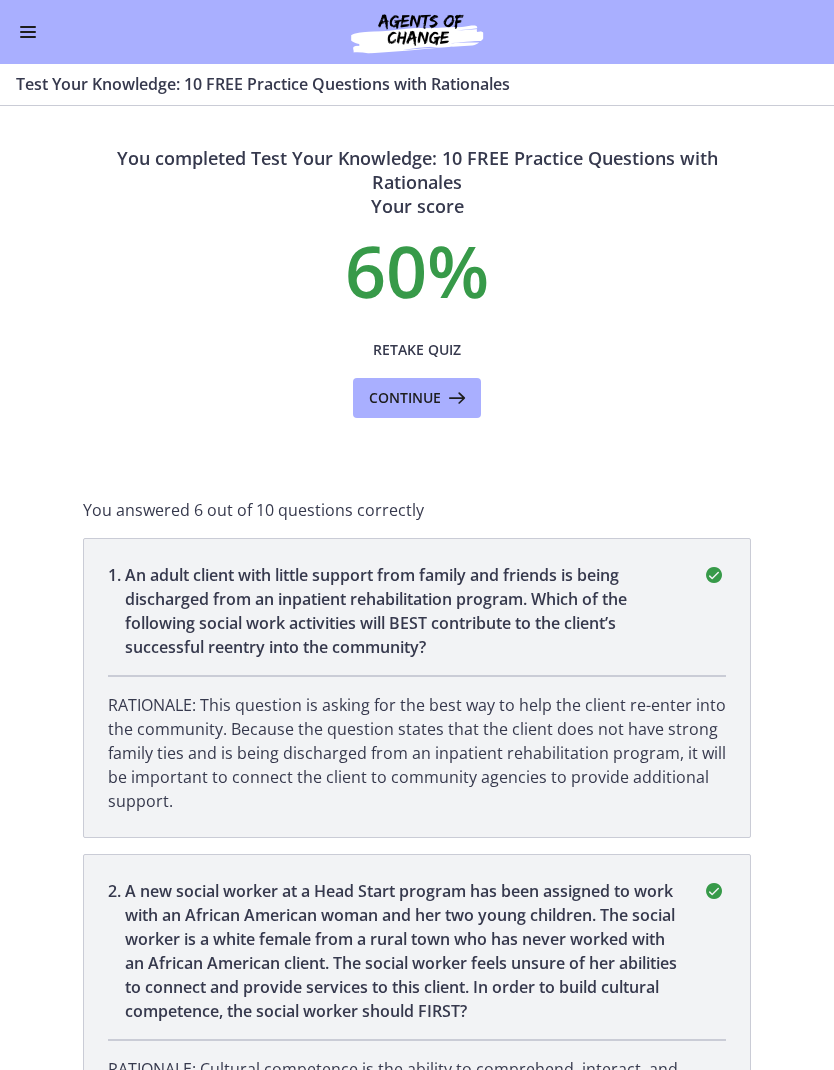 click on "Continue" at bounding box center [405, 398] 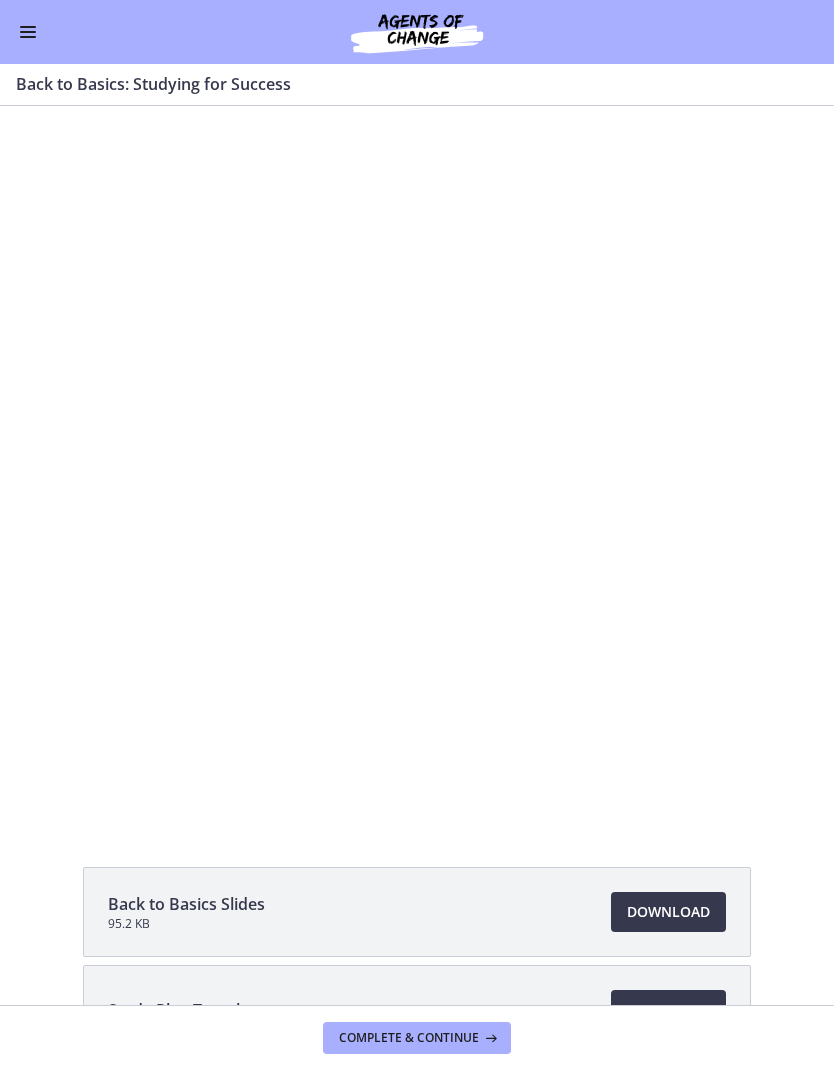 scroll, scrollTop: 0, scrollLeft: 0, axis: both 